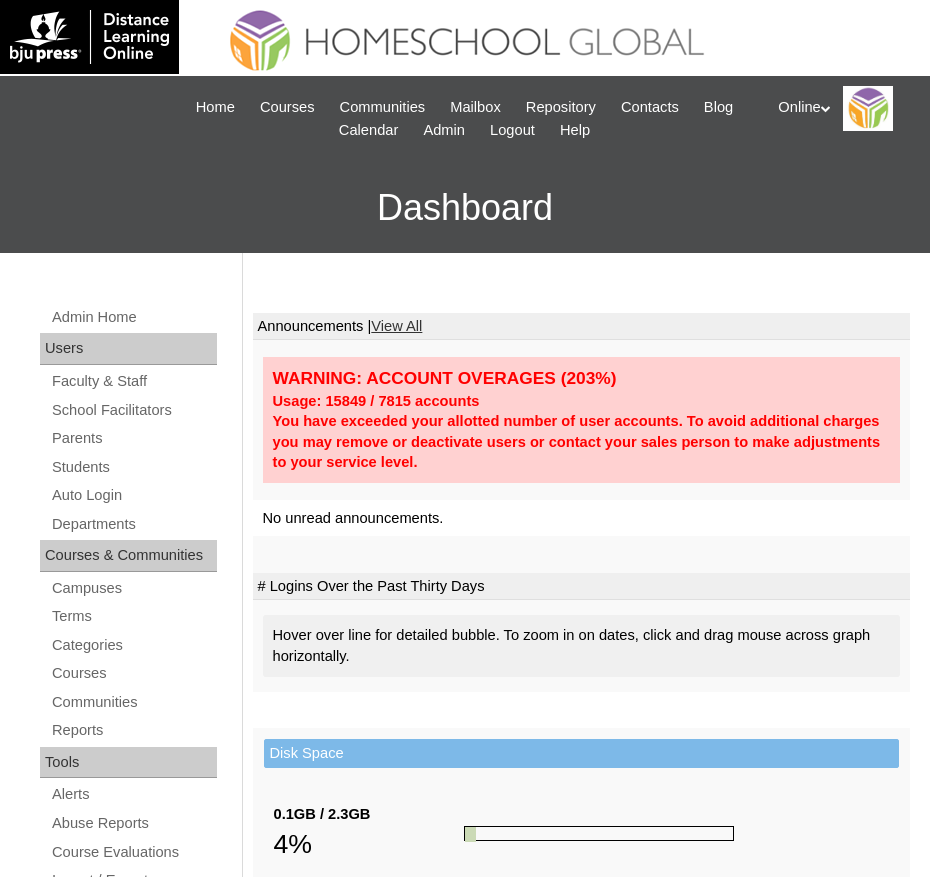 scroll, scrollTop: 0, scrollLeft: 0, axis: both 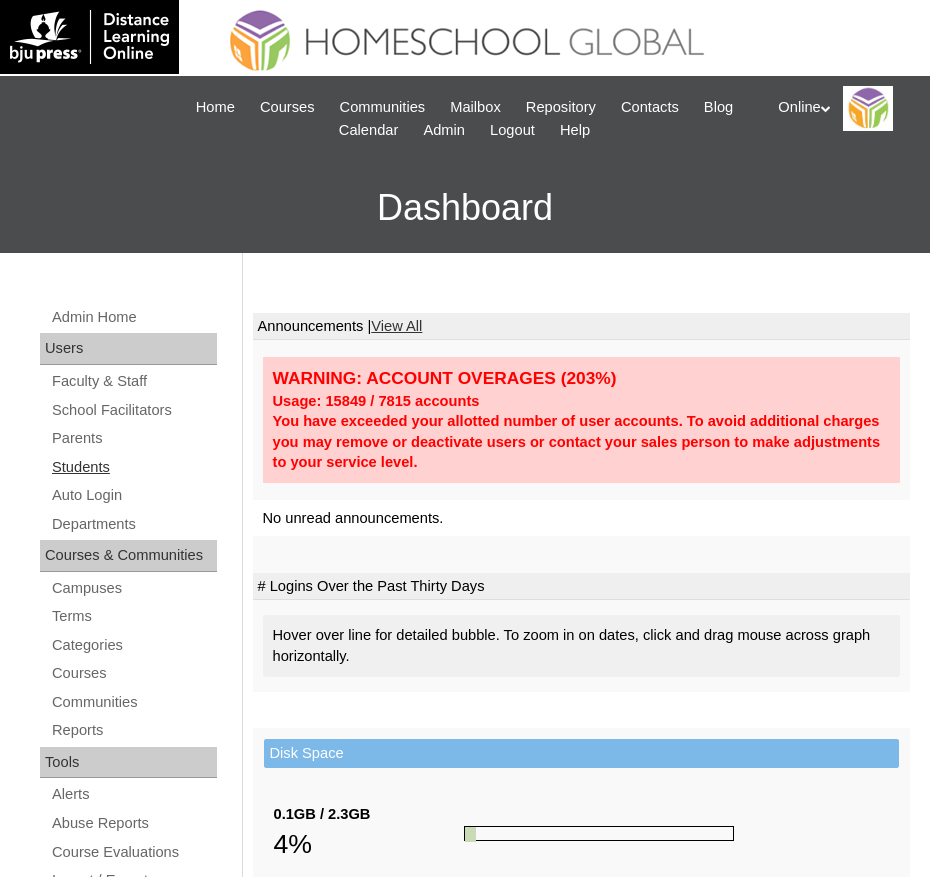 click on "Students" at bounding box center (133, 467) 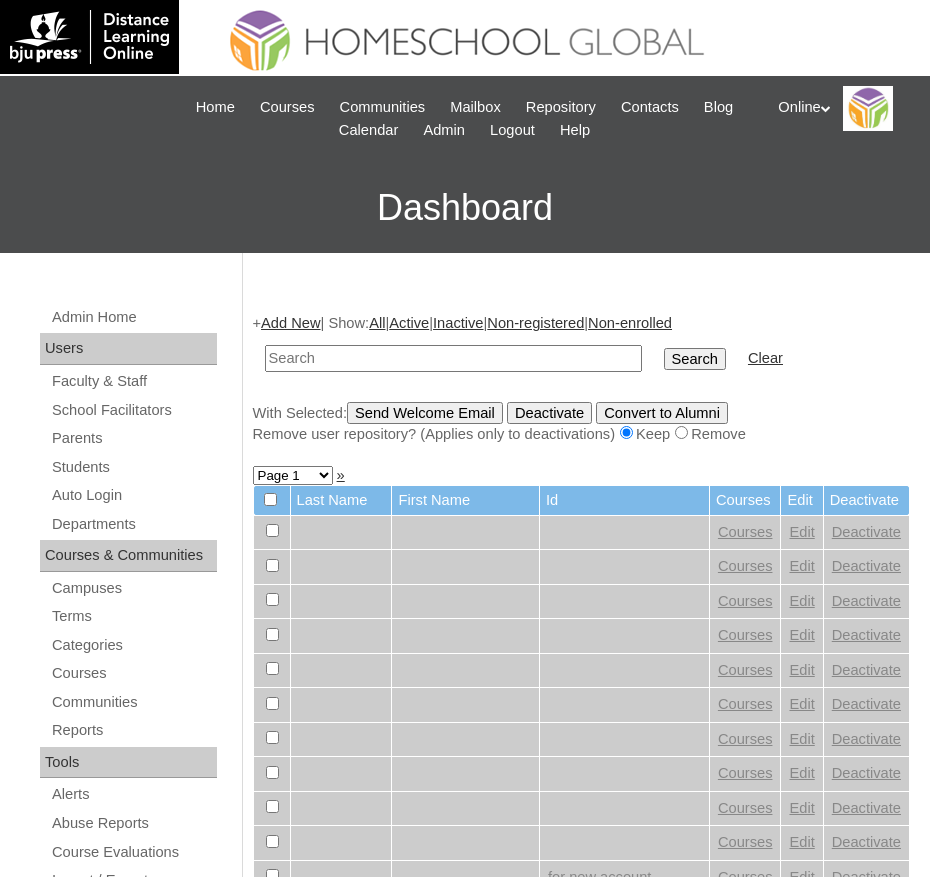 scroll, scrollTop: 0, scrollLeft: 0, axis: both 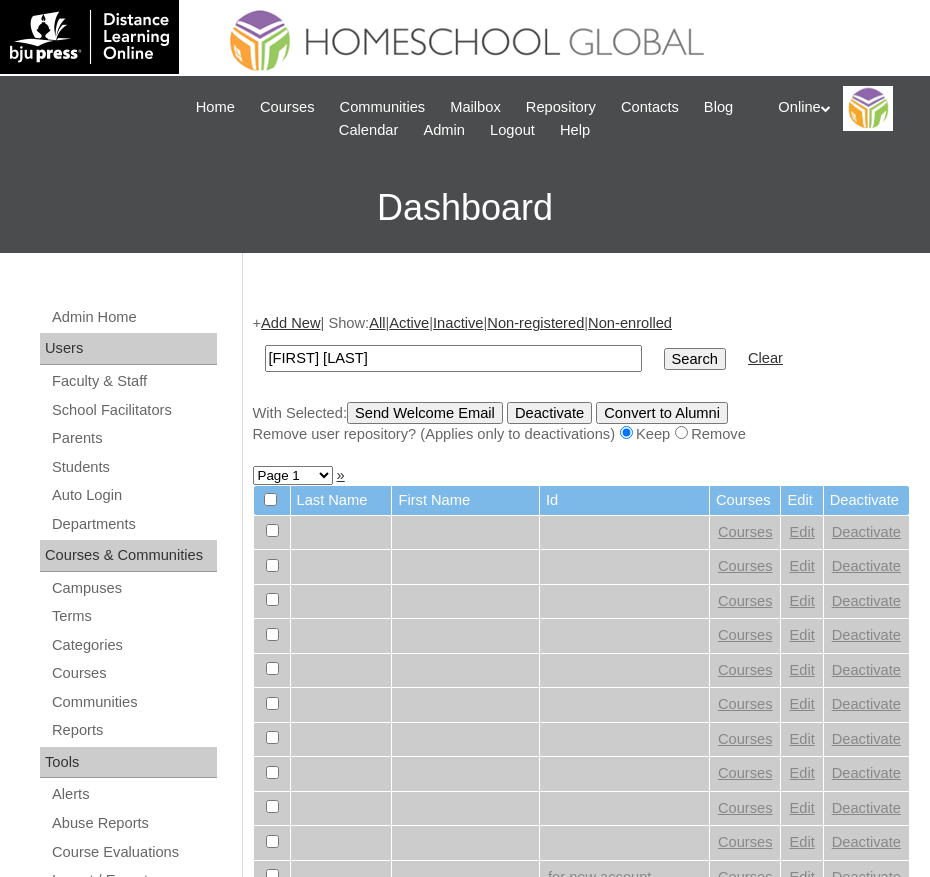 type on "[FIRST] [LAST]" 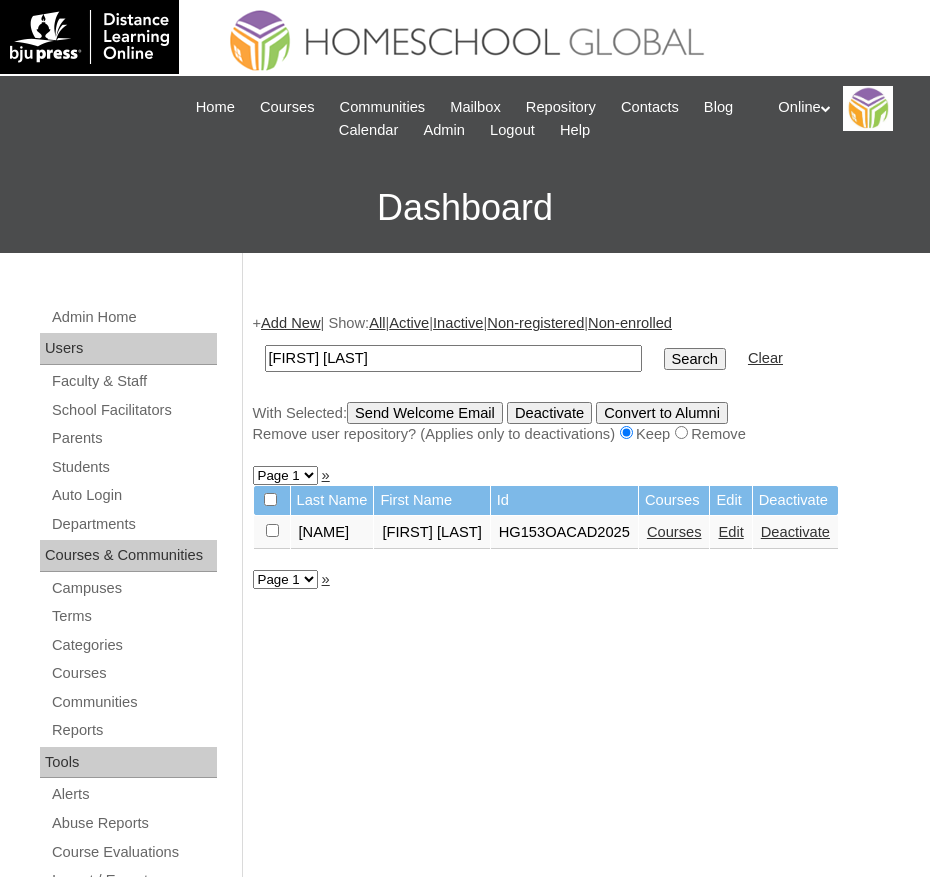 scroll, scrollTop: 0, scrollLeft: 0, axis: both 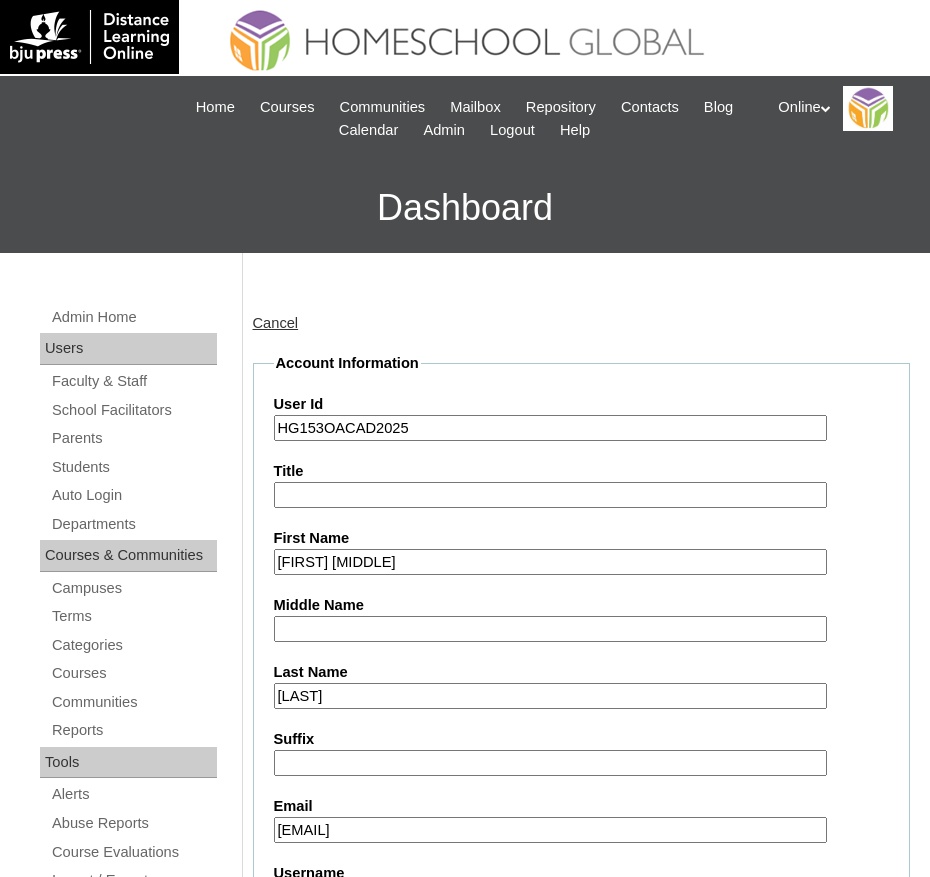 click on "Cancel" at bounding box center (276, 323) 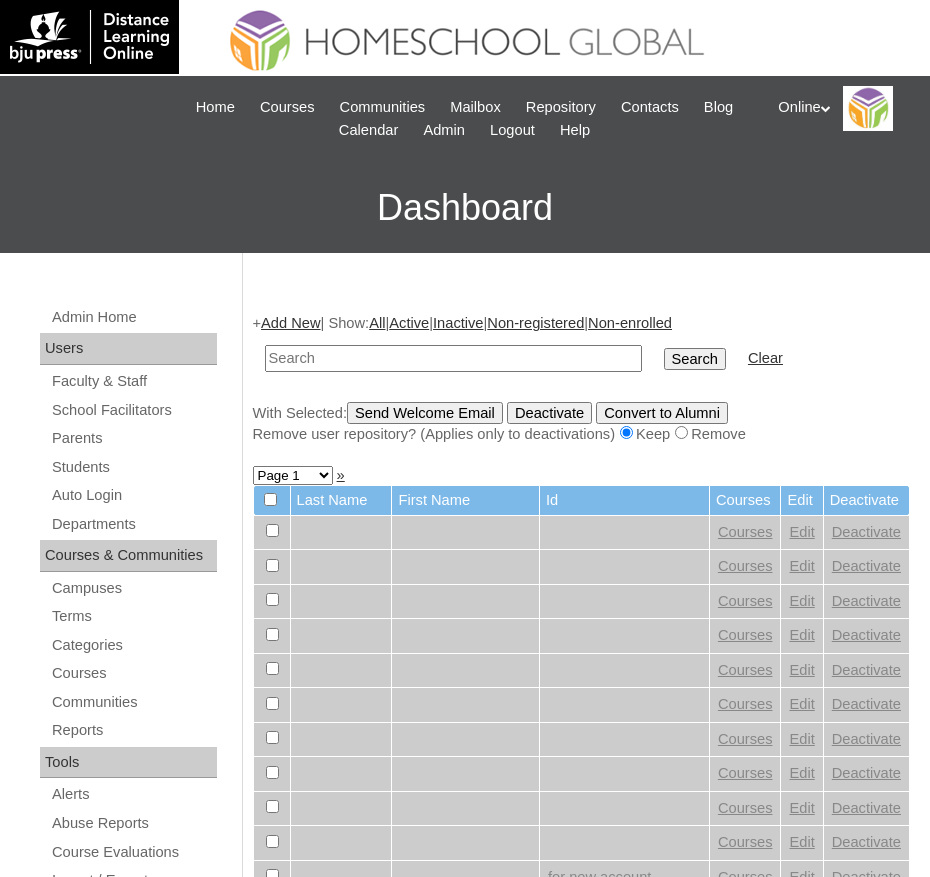 scroll, scrollTop: 0, scrollLeft: 0, axis: both 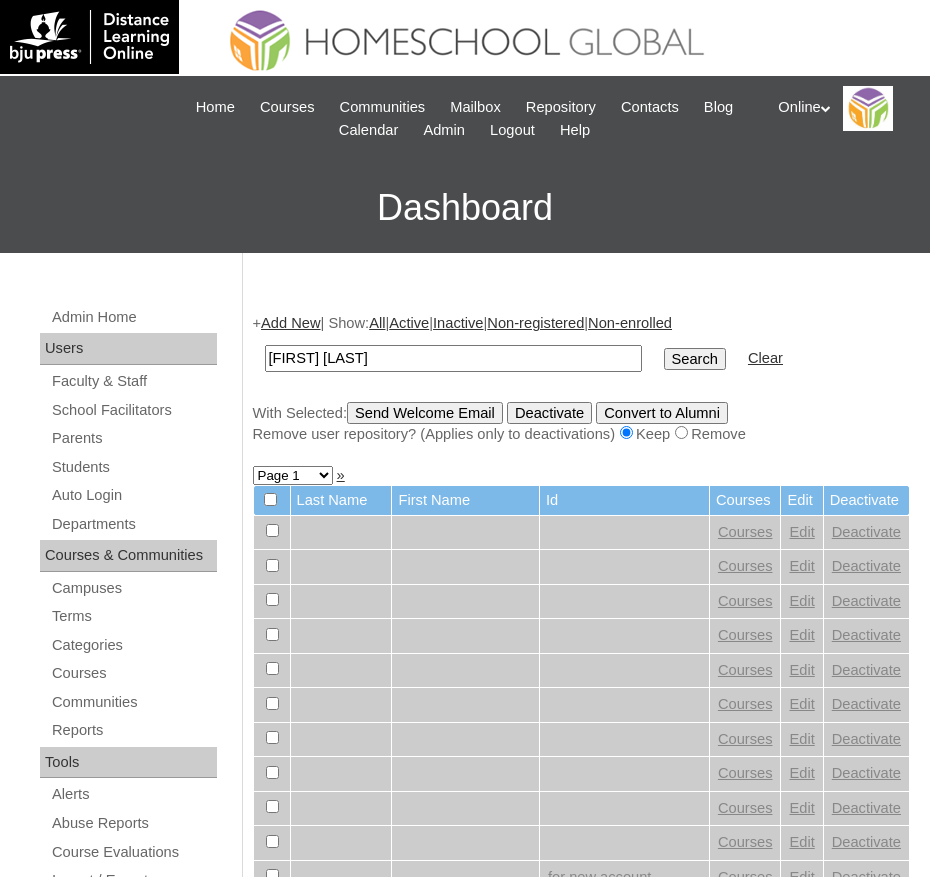 type on "[FIRST] [LAST]" 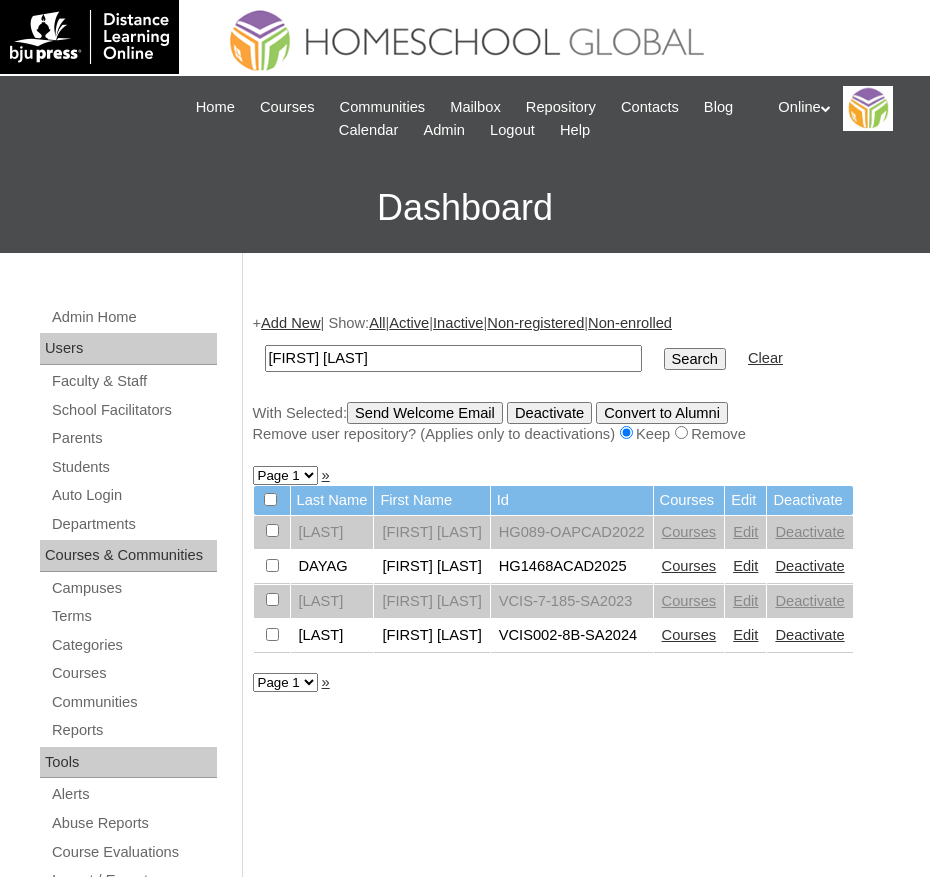 scroll, scrollTop: 0, scrollLeft: 0, axis: both 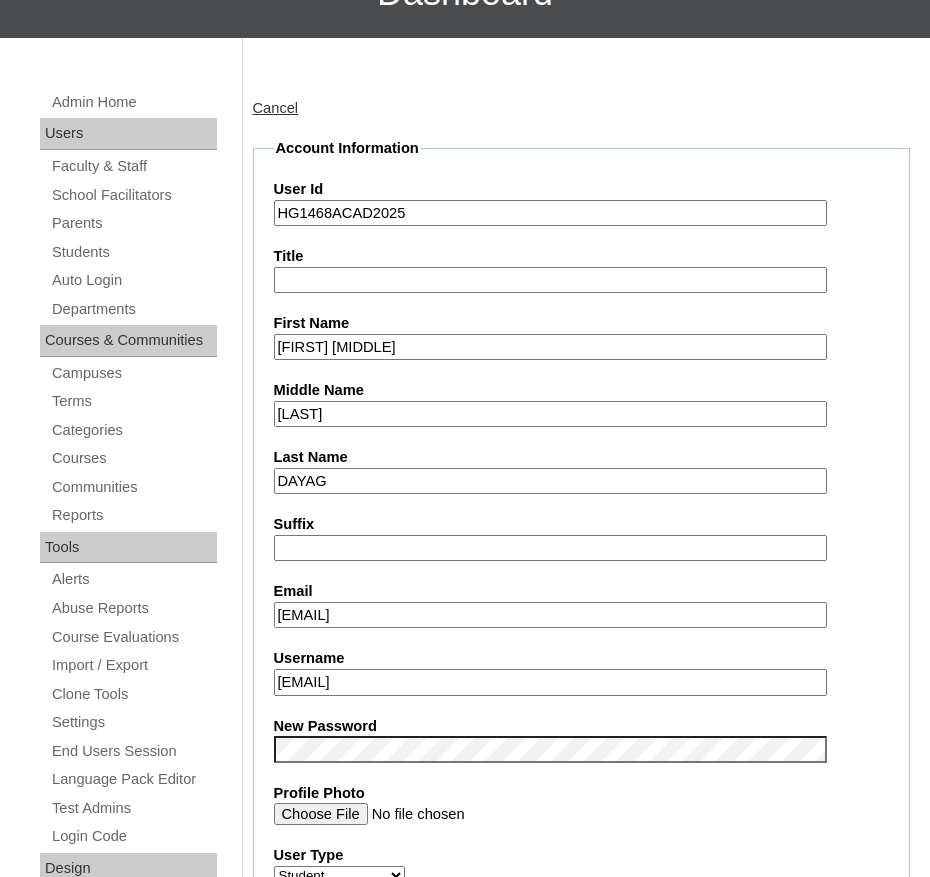 click on "Cancel" at bounding box center [276, 108] 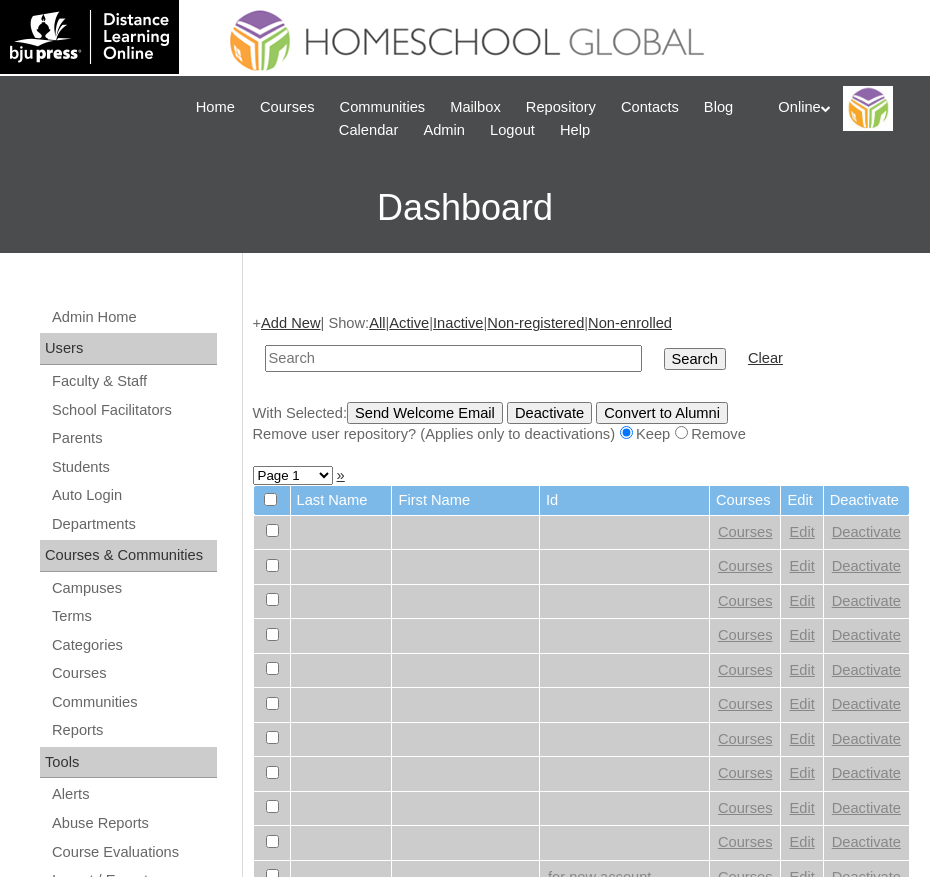 scroll, scrollTop: 0, scrollLeft: 0, axis: both 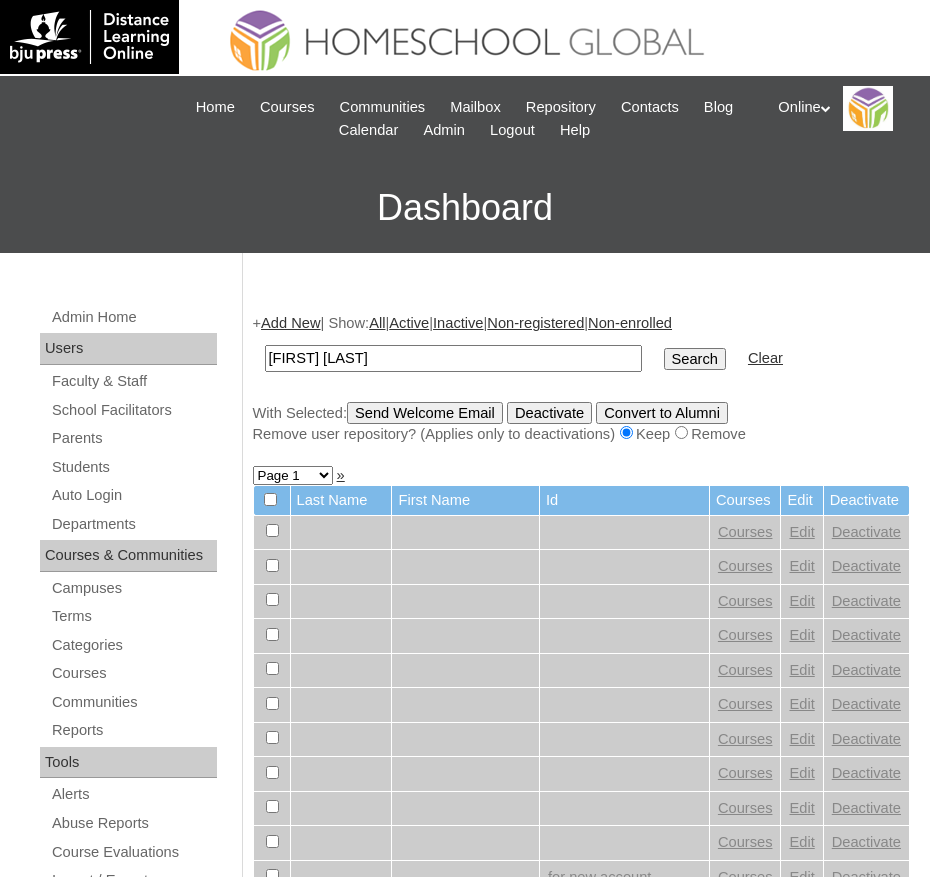 type on "Shmily Noelle" 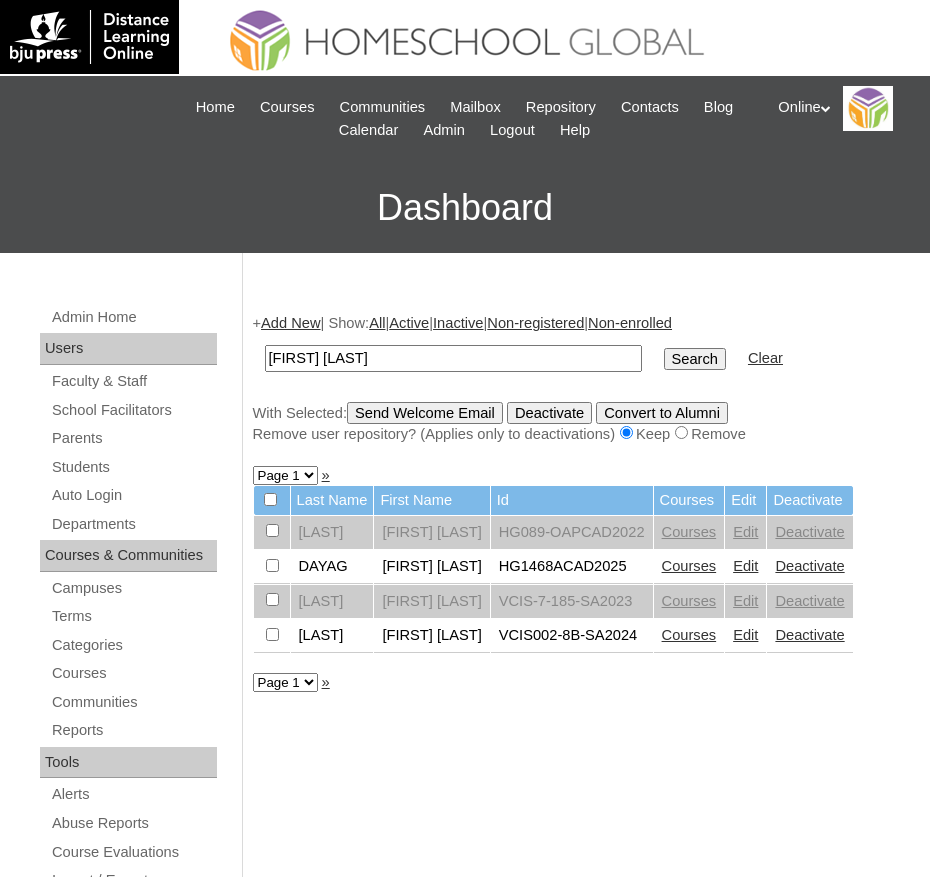 scroll, scrollTop: 0, scrollLeft: 0, axis: both 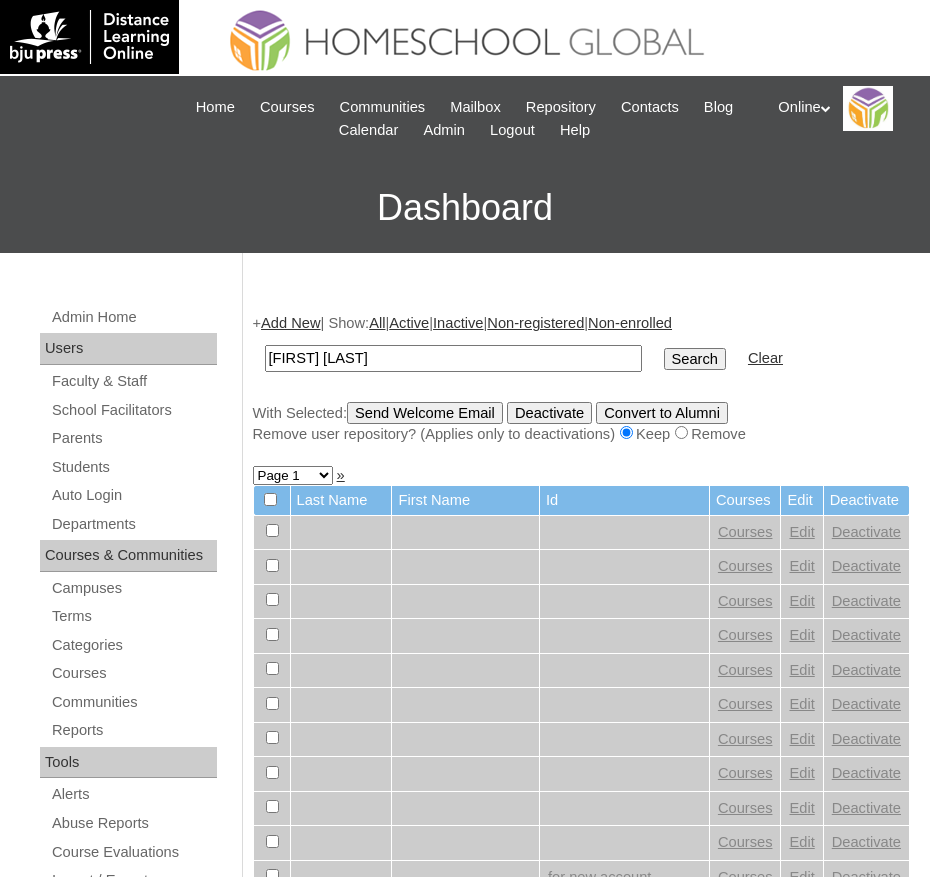 type on "[FIRST] [LAST]" 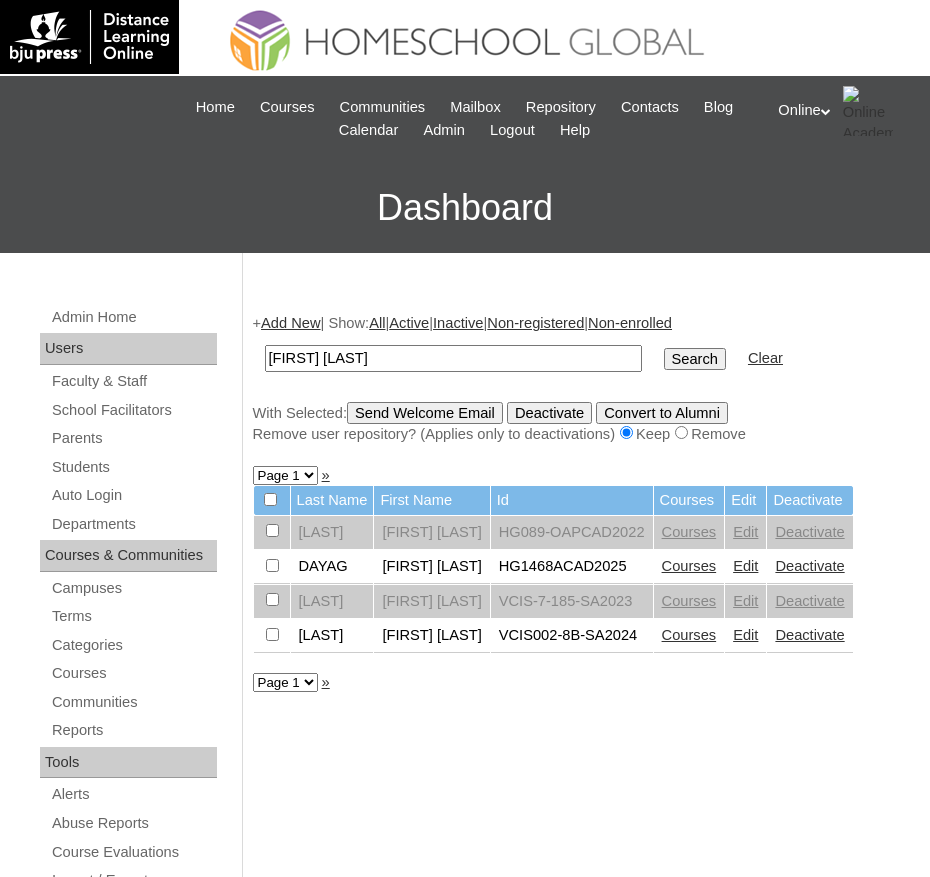 scroll, scrollTop: 0, scrollLeft: 0, axis: both 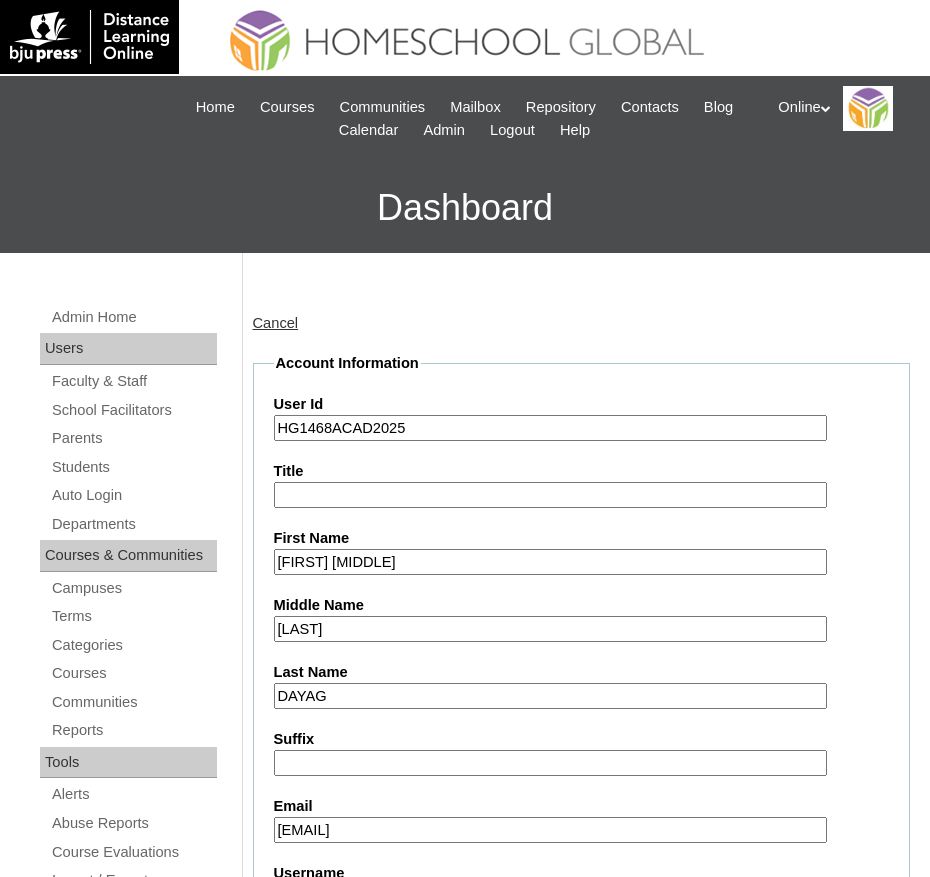 click on "HG1468ACAD2025" at bounding box center (551, 428) 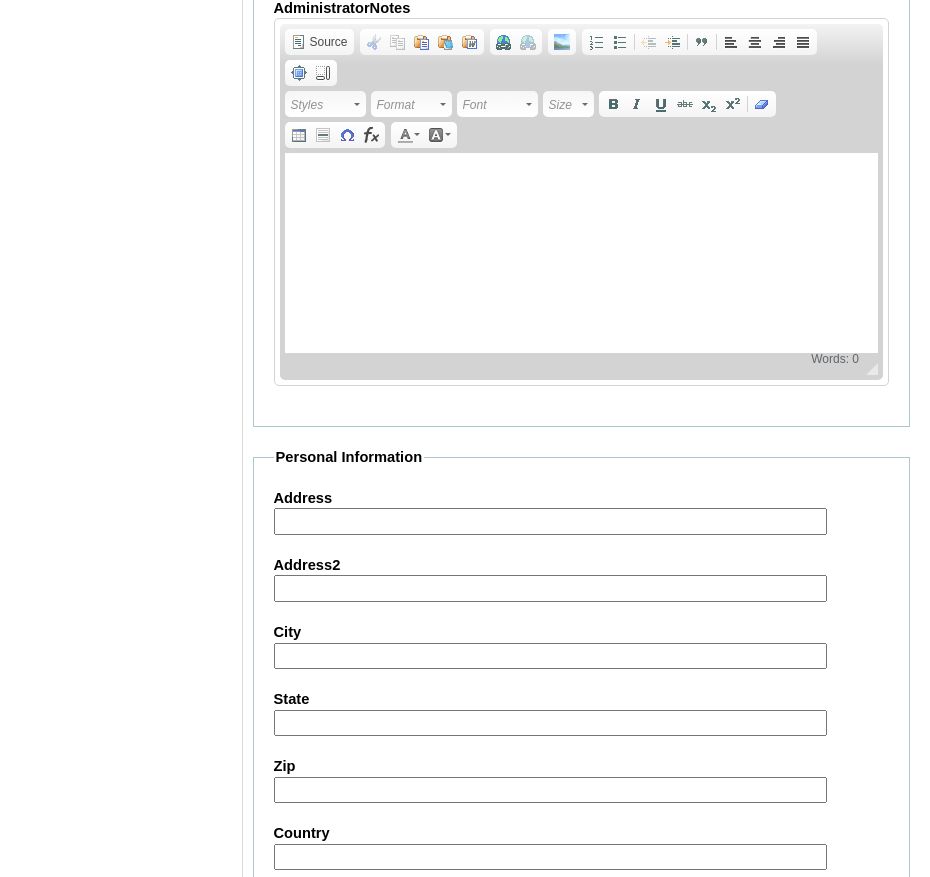 scroll, scrollTop: 2337, scrollLeft: 0, axis: vertical 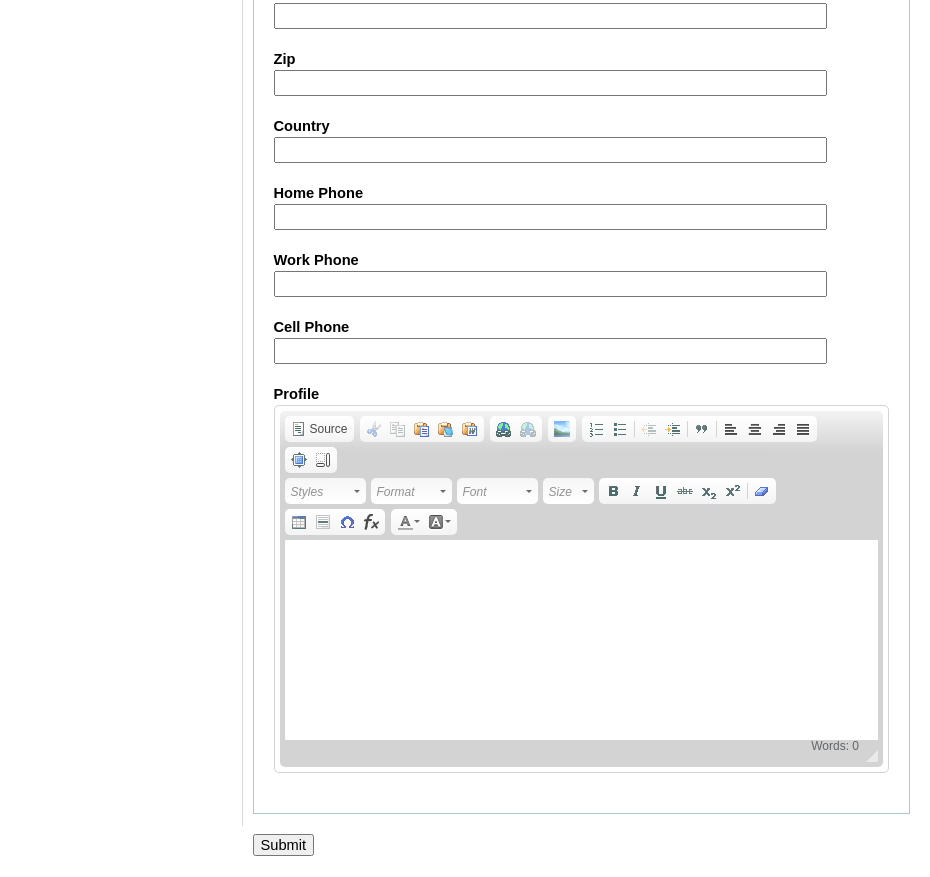 type on "HG154OACAD2025" 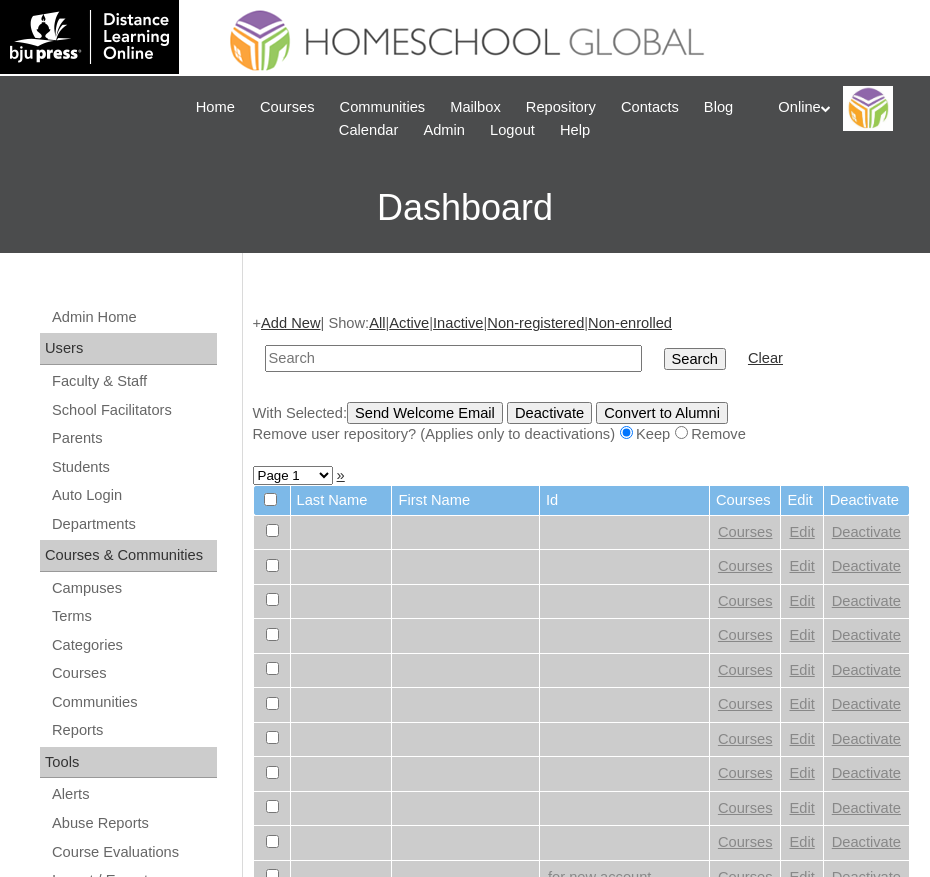scroll, scrollTop: 0, scrollLeft: 0, axis: both 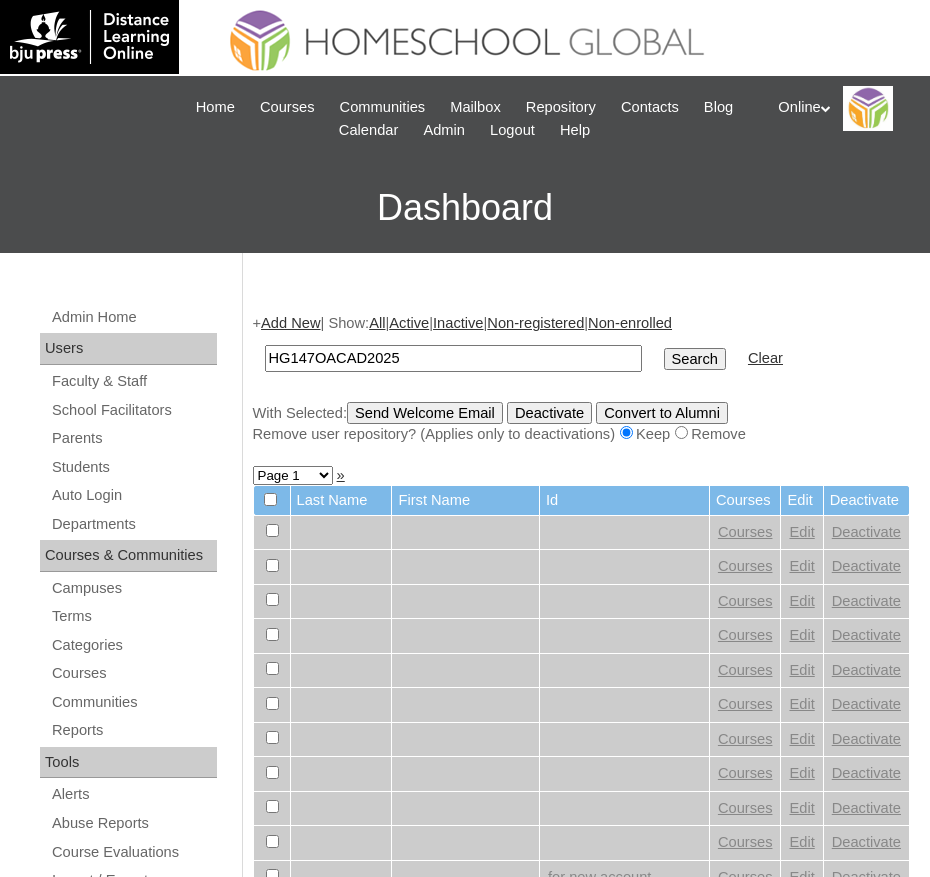 type on "HG147OACAD2025" 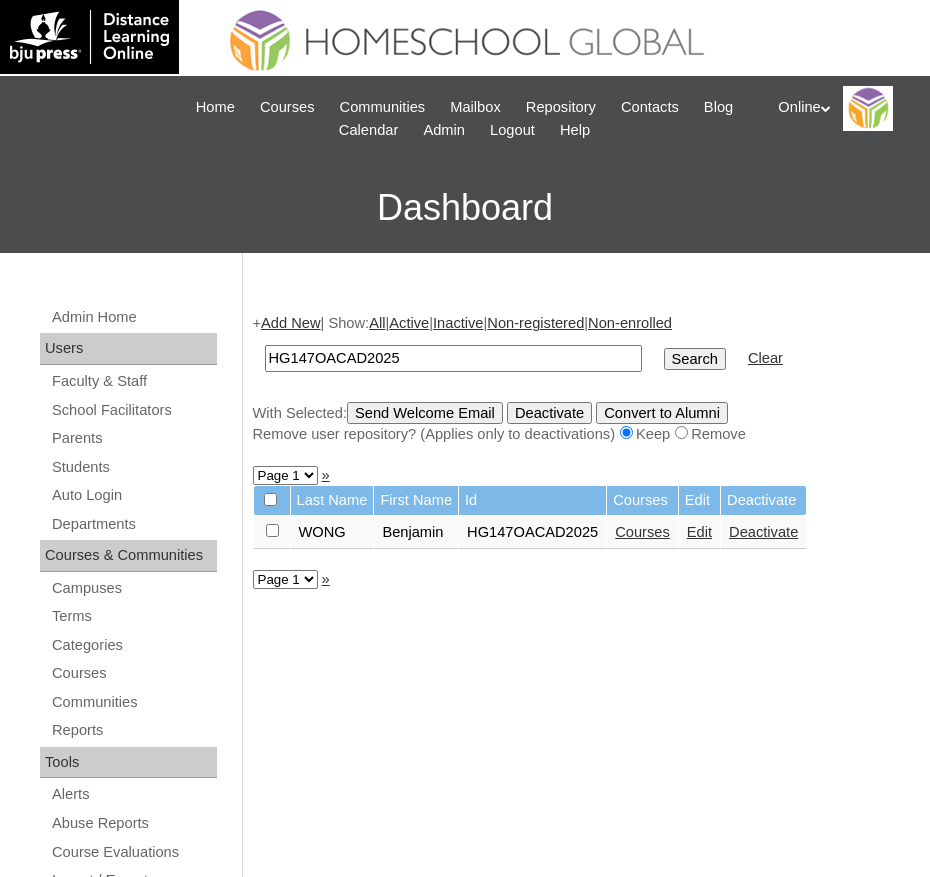 scroll, scrollTop: 0, scrollLeft: 0, axis: both 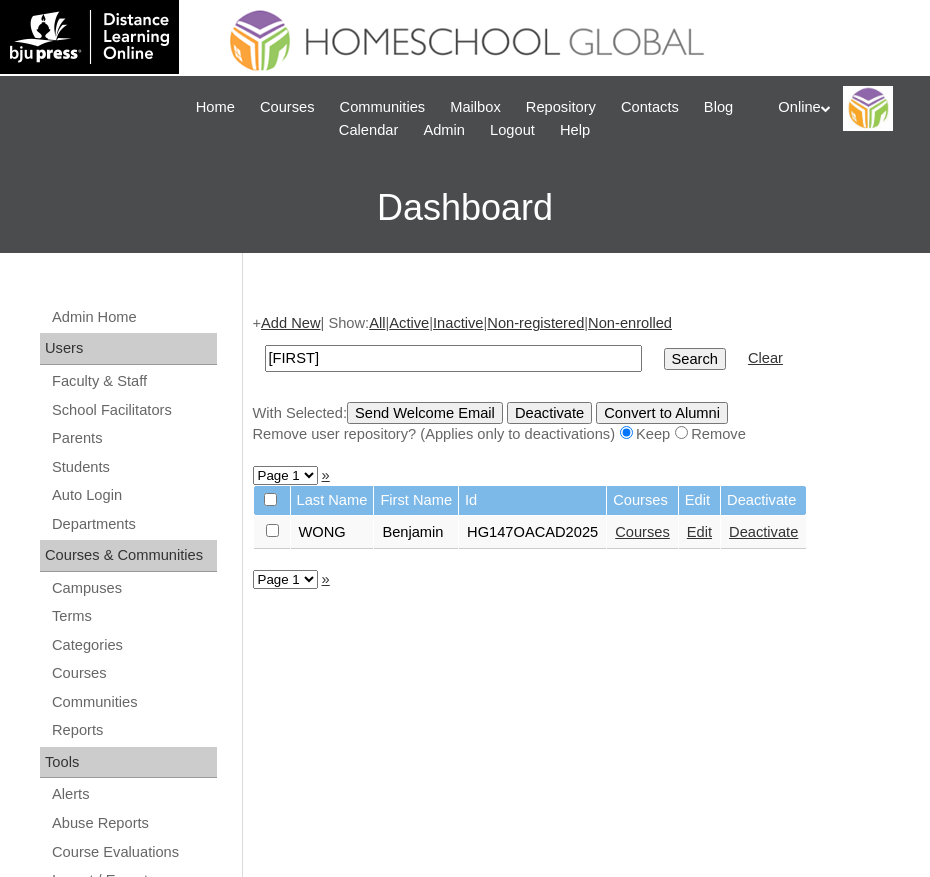 type on "[FIRST]" 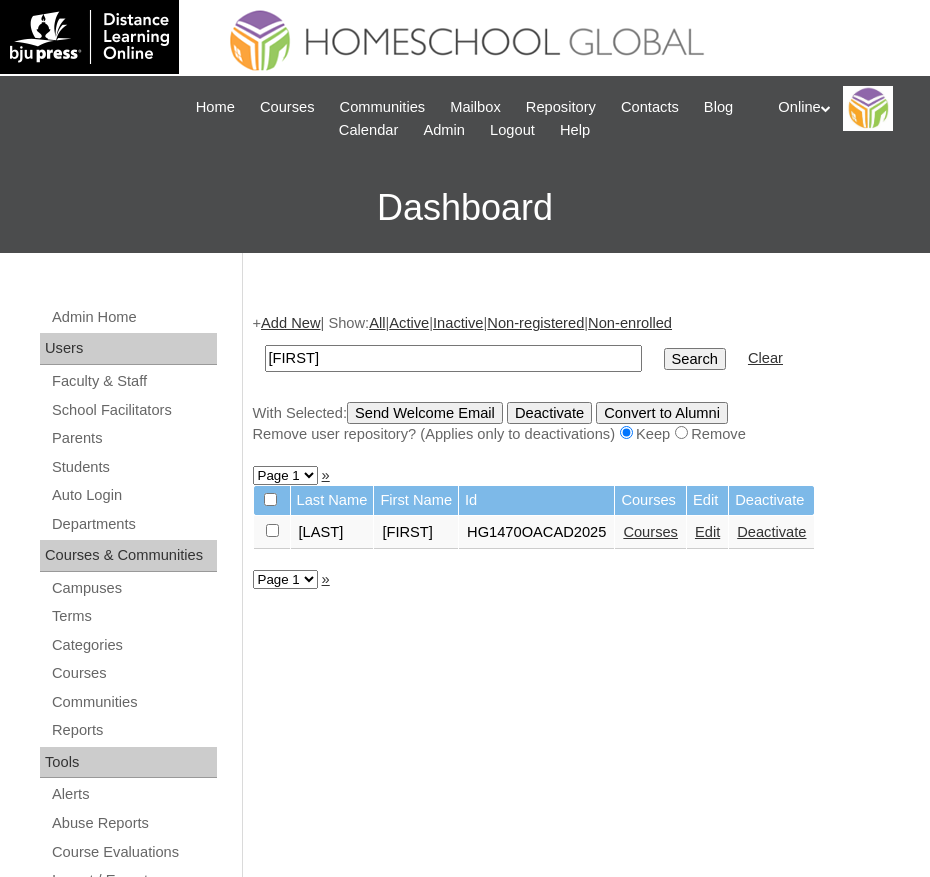 scroll, scrollTop: 0, scrollLeft: 0, axis: both 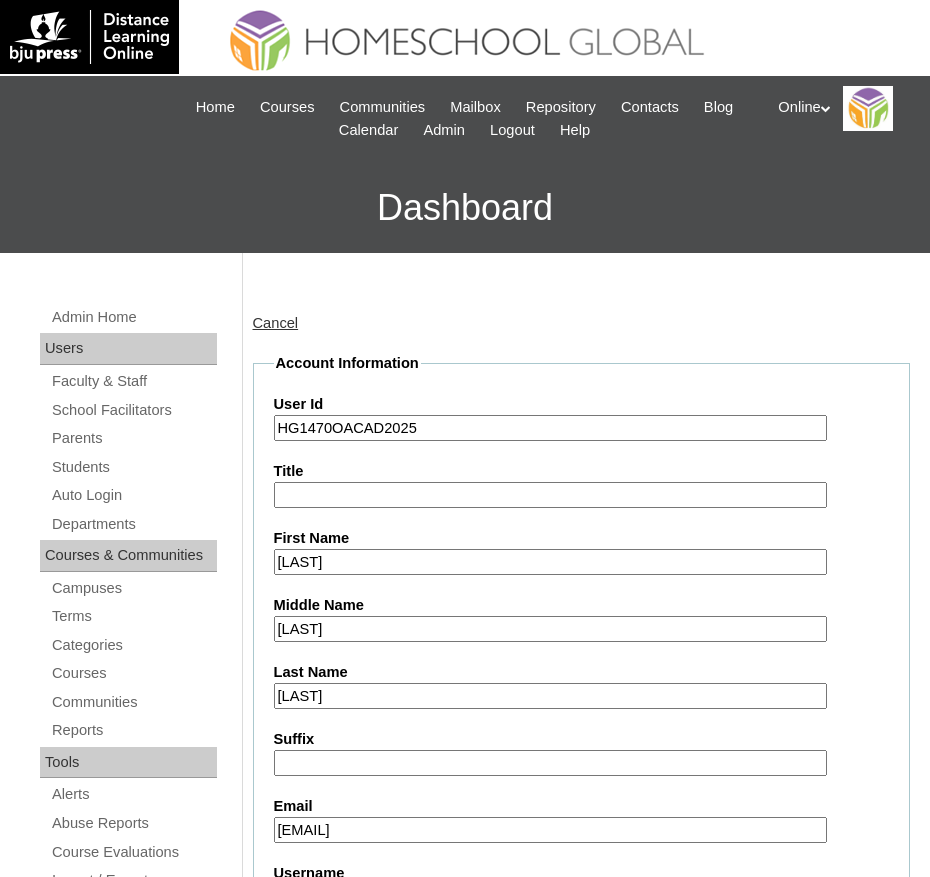 click on "HG1470OACAD2025" at bounding box center [551, 428] 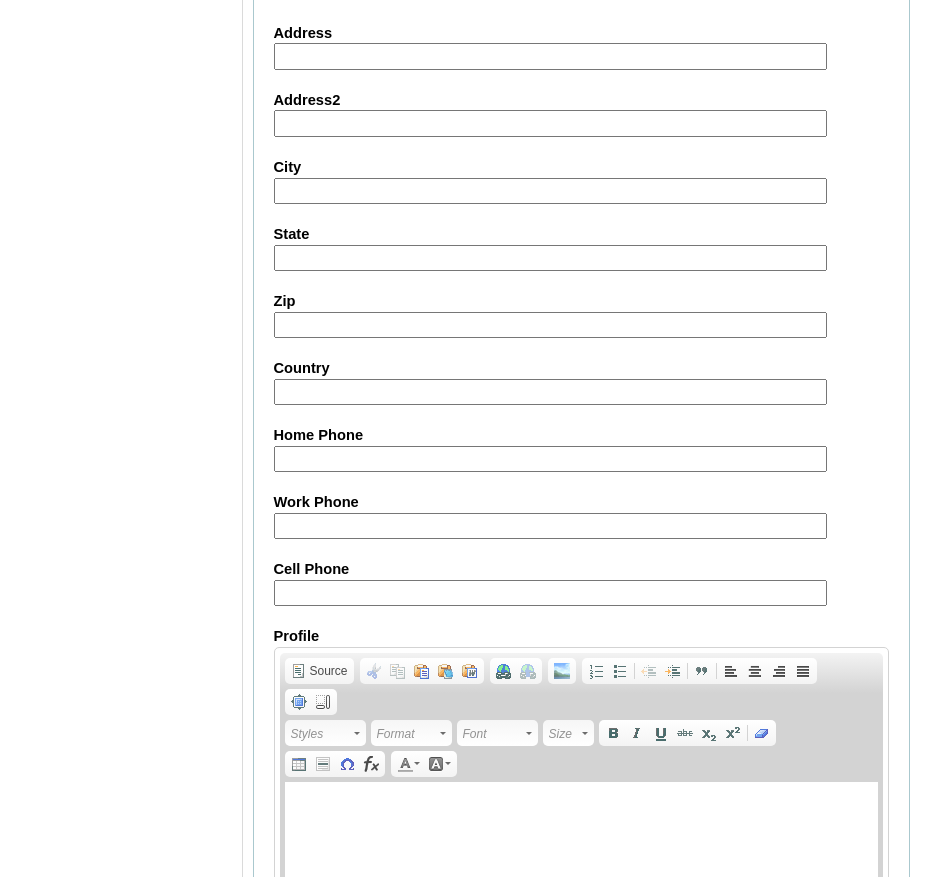 scroll, scrollTop: 2299, scrollLeft: 0, axis: vertical 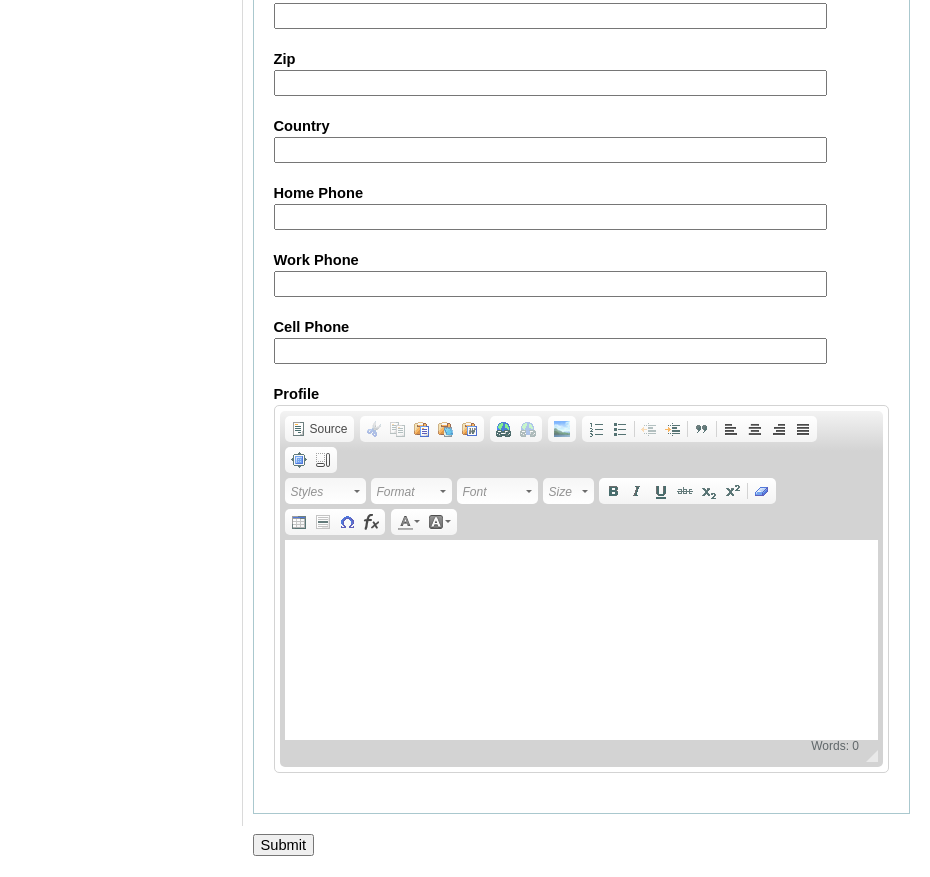 type on "HG155OACAD2025" 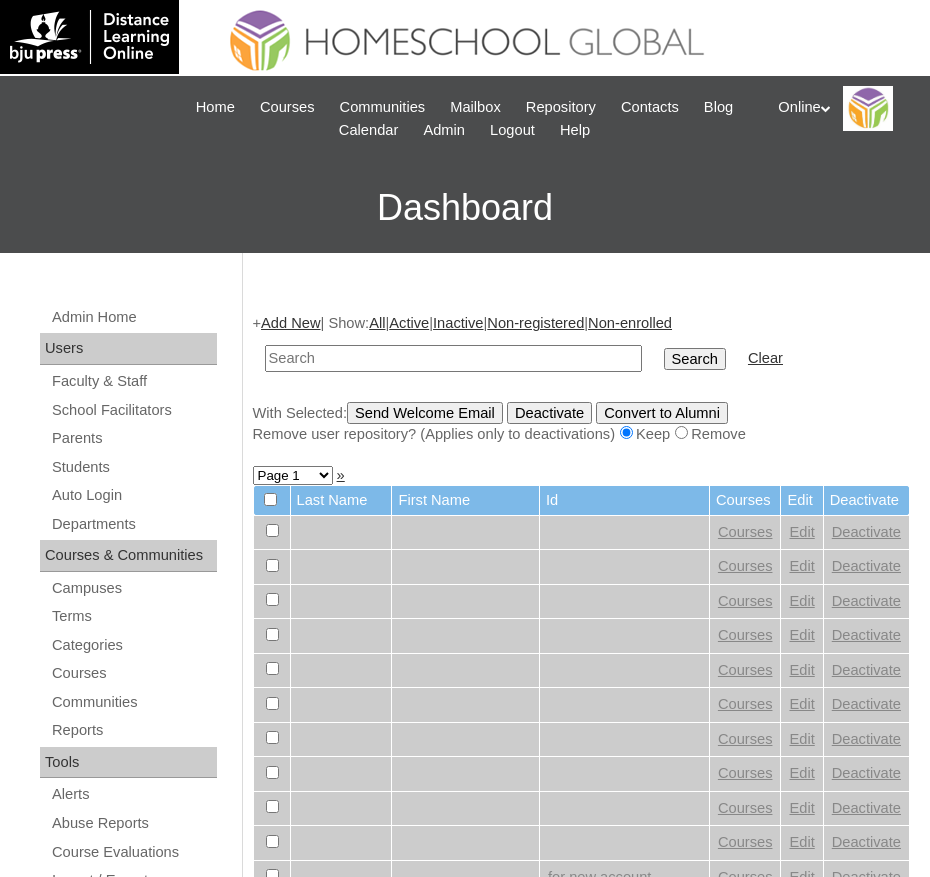 scroll, scrollTop: 0, scrollLeft: 0, axis: both 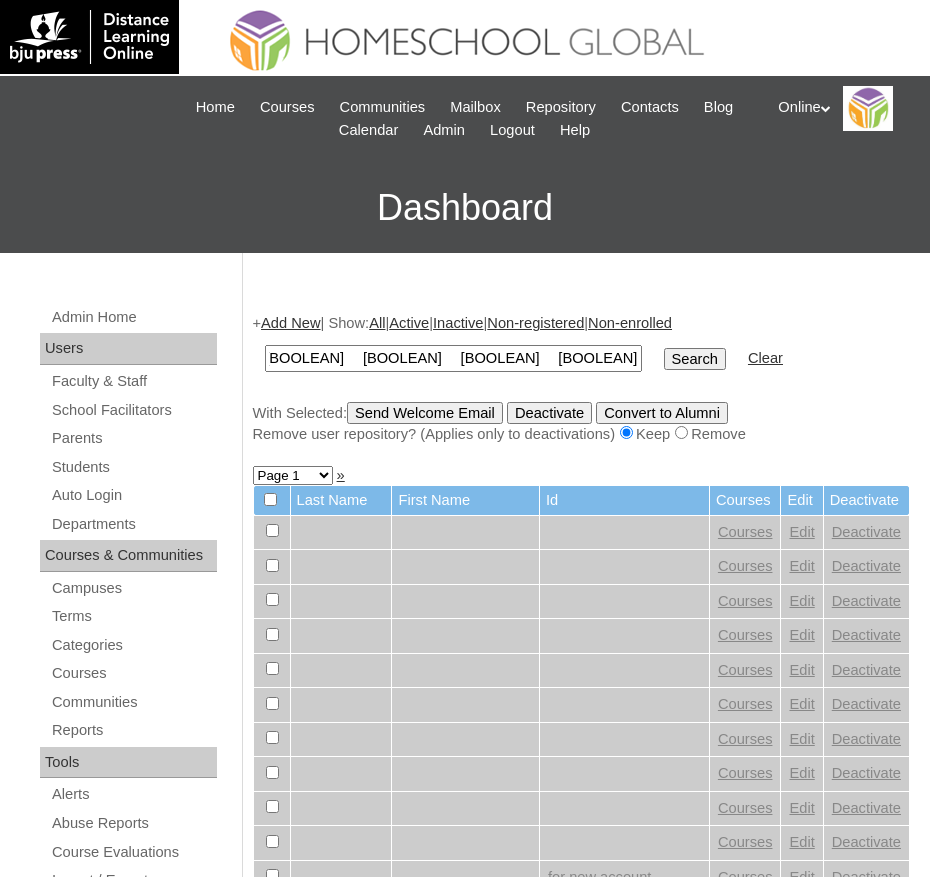 type on "[NUMBER]	[LAST] [LAST] [LAST]   _[NUMBER]	[LAST]   	[FIRST] 	[FIRST] 	[GRADE]	[SCHOOL]	[DATE]	[DATE]	[DATE]	[STATUS]	[SCHOOL]	[FIRST]		[FIRST] [FIRST]	[ID]	e[EMAIL]	[FULL NAME]	[ID]	[N/A]	[PHONE] / [PHONE]	[NUMBER]	[NUMBER]	[ID]	[ID]	[USERNAME]	[USERNAME]	[USERNAME]	[USERNAME]	[FIRST]	[DATE]	[DATE]	[BOOLEAN]	[BOOLEAN]	[BOOLEAN]	[BOOLEAN]" 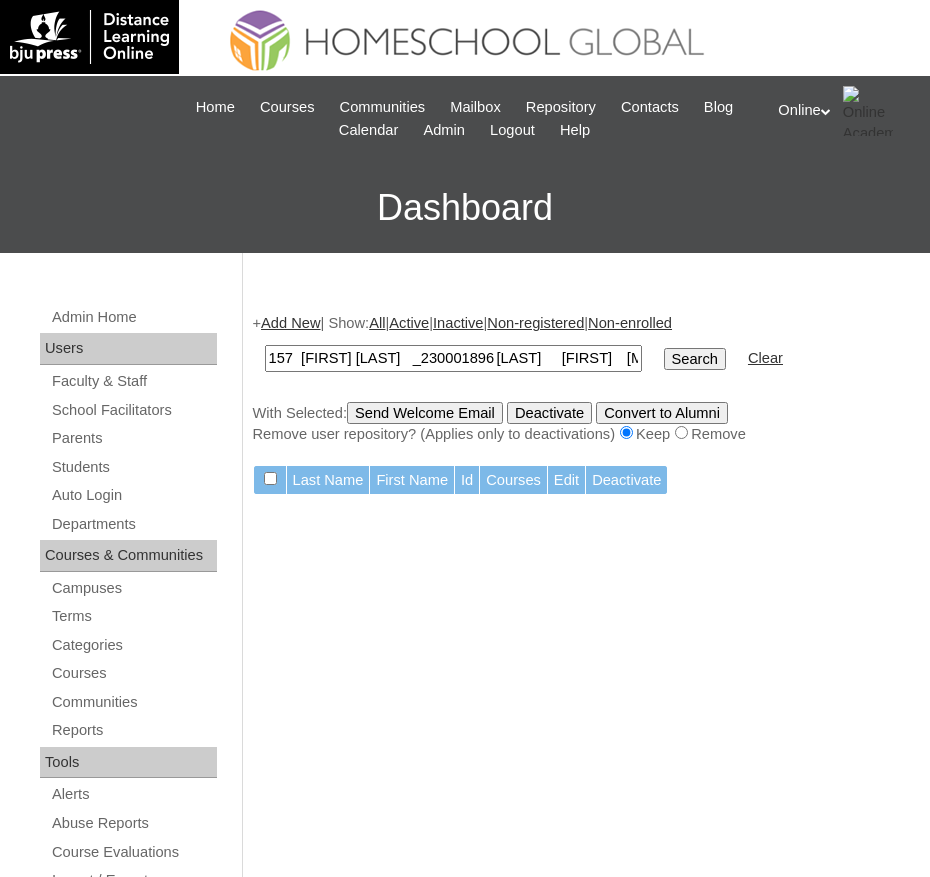 scroll, scrollTop: 0, scrollLeft: 0, axis: both 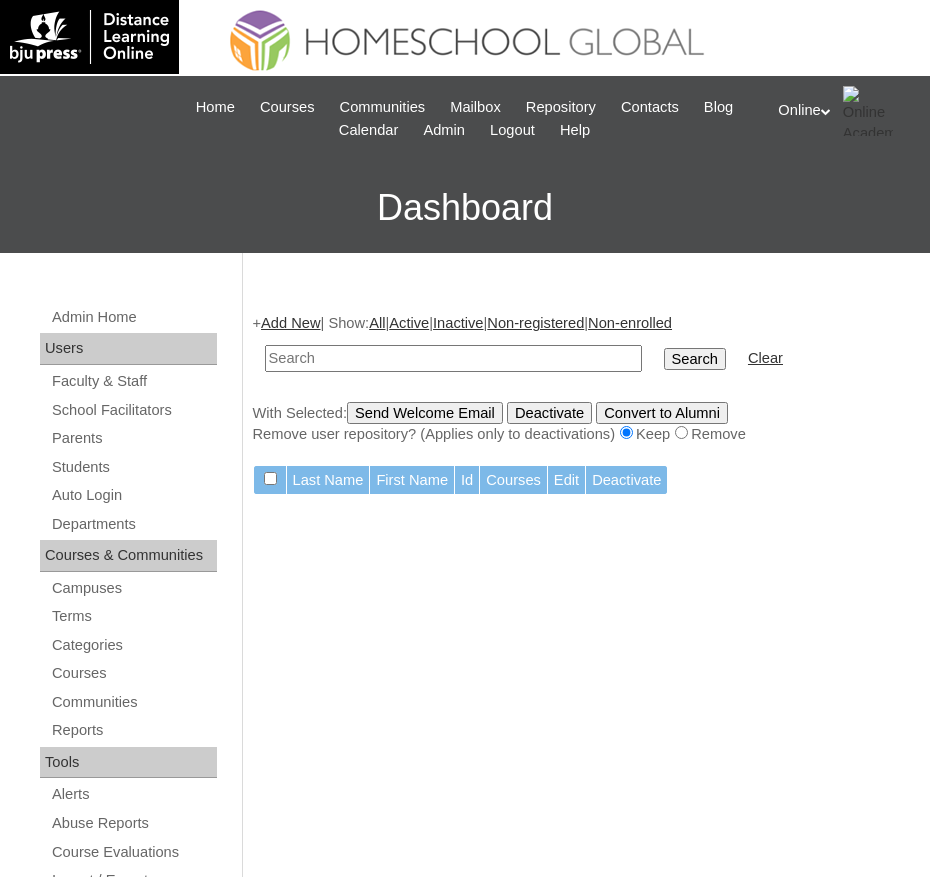 paste on "HG155OACAD2025" 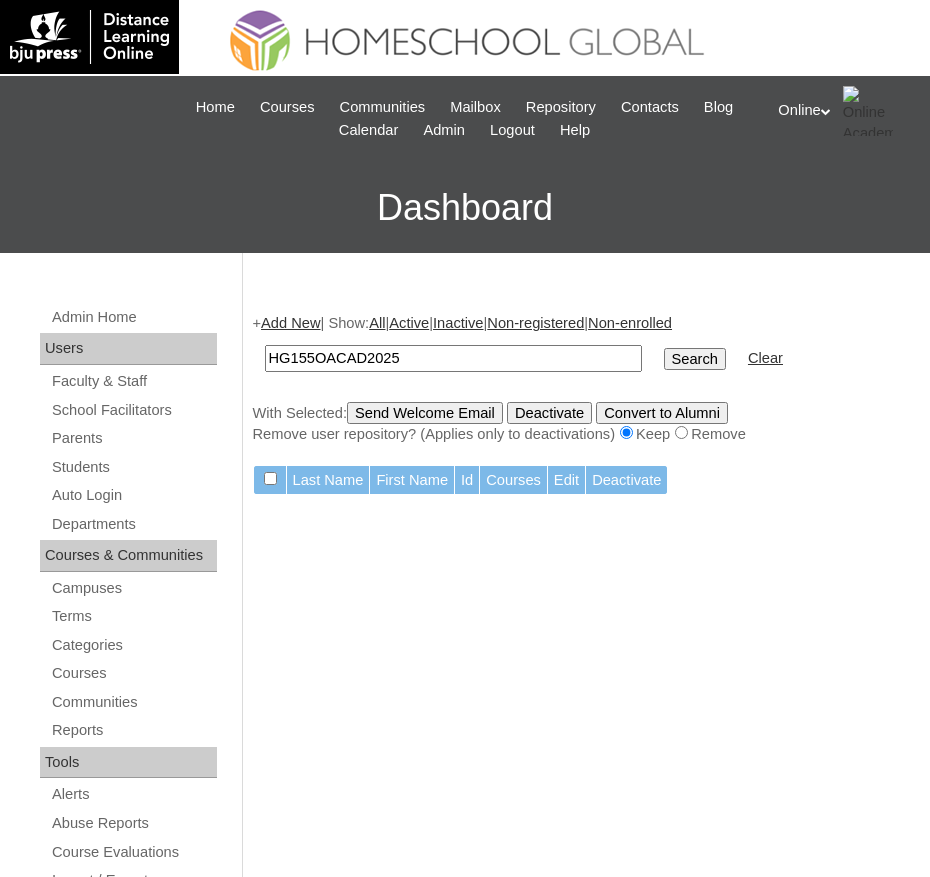 type on "HG155OACAD2025" 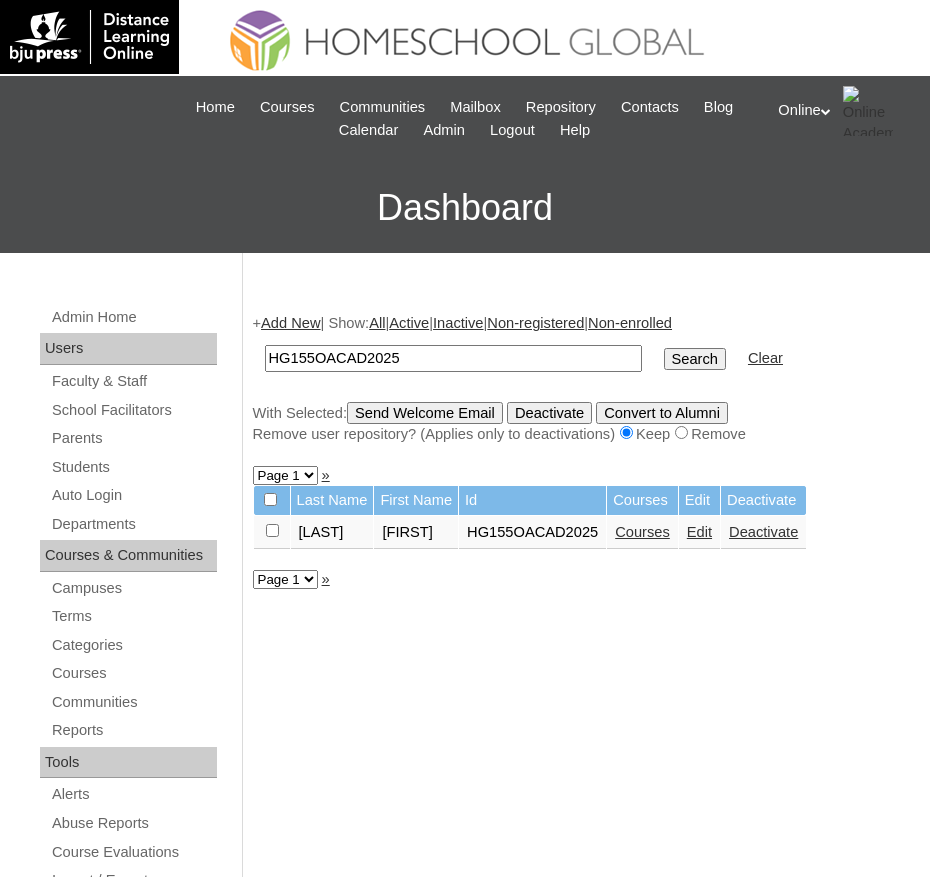 scroll, scrollTop: 0, scrollLeft: 0, axis: both 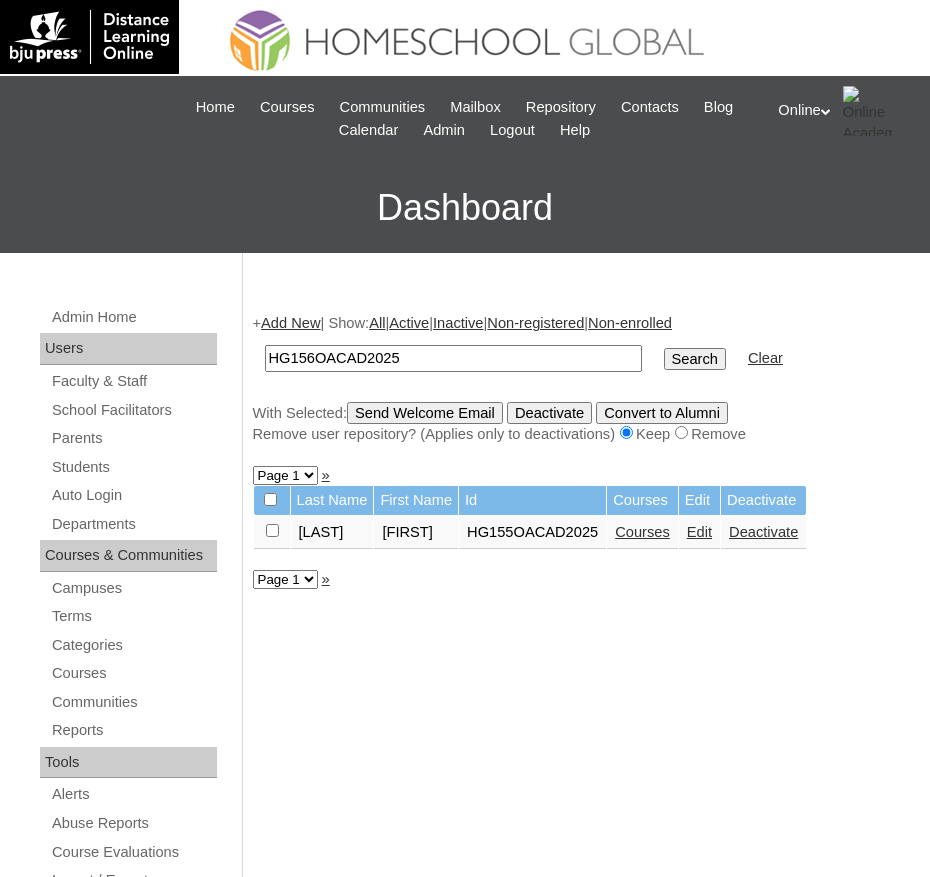type on "HG156OACAD2025" 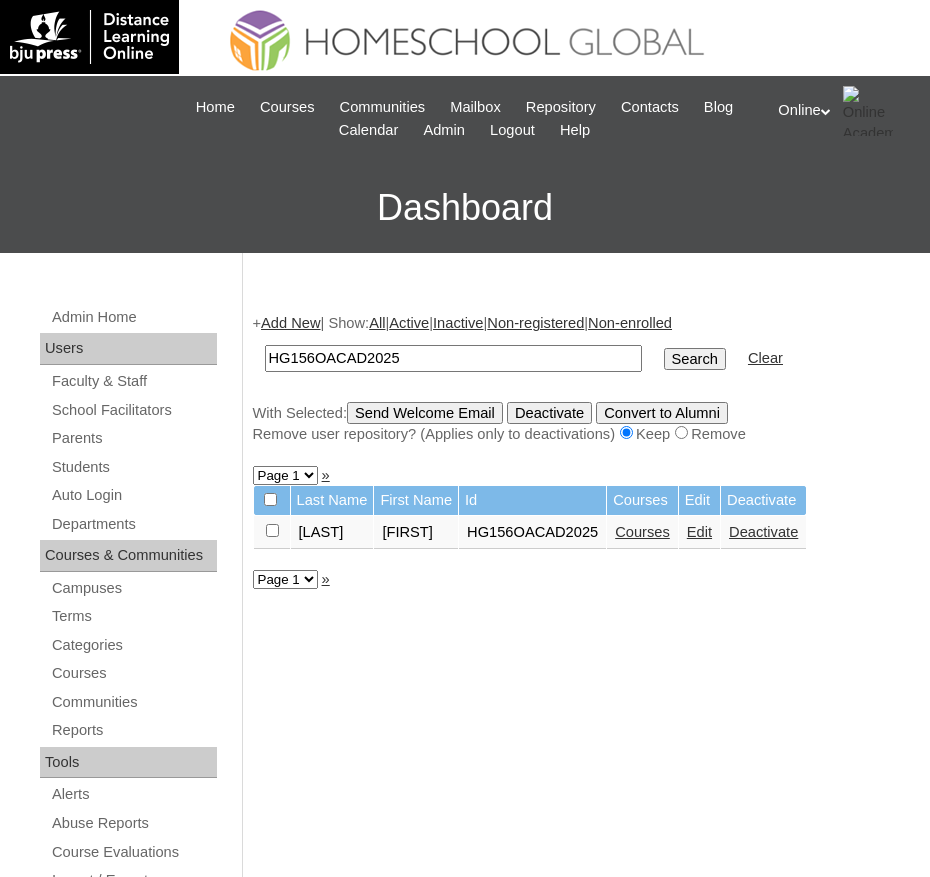 scroll, scrollTop: 0, scrollLeft: 0, axis: both 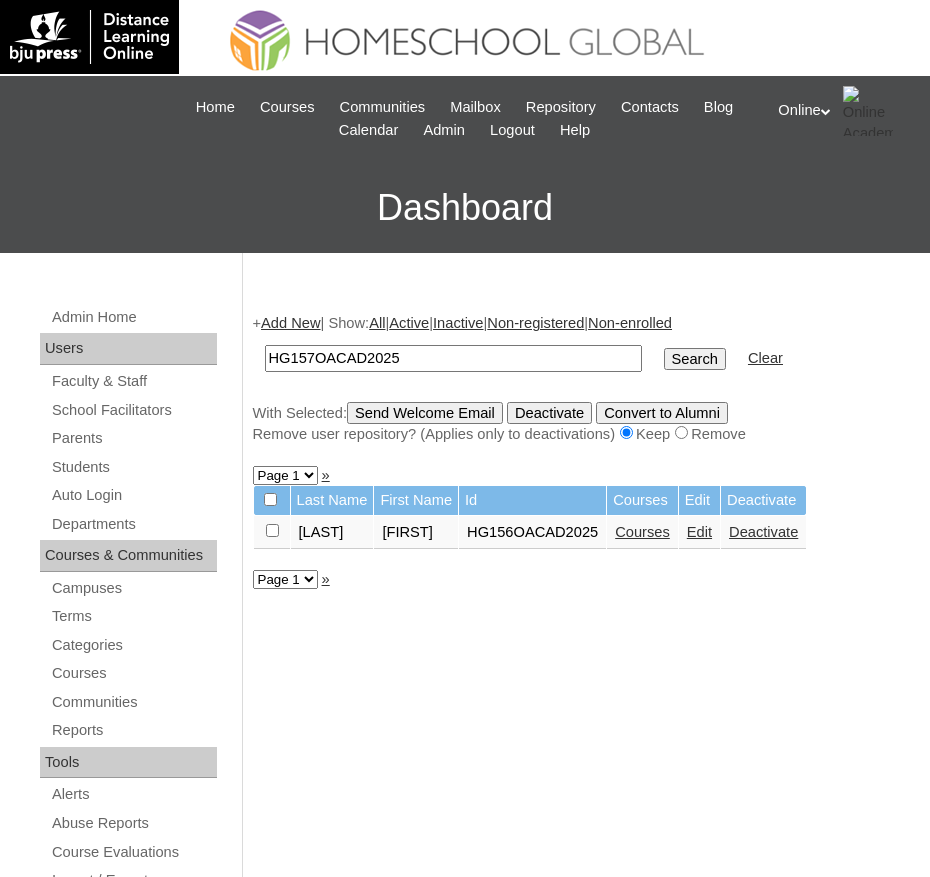 type on "HG157OACAD2025" 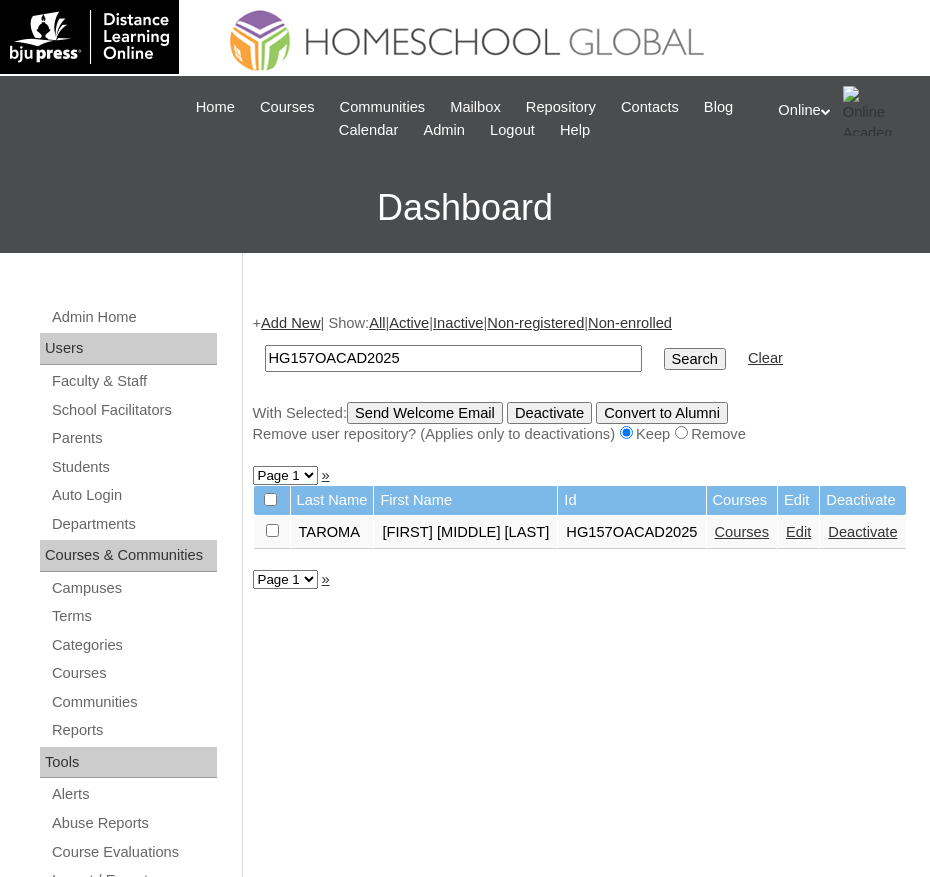 scroll, scrollTop: 0, scrollLeft: 0, axis: both 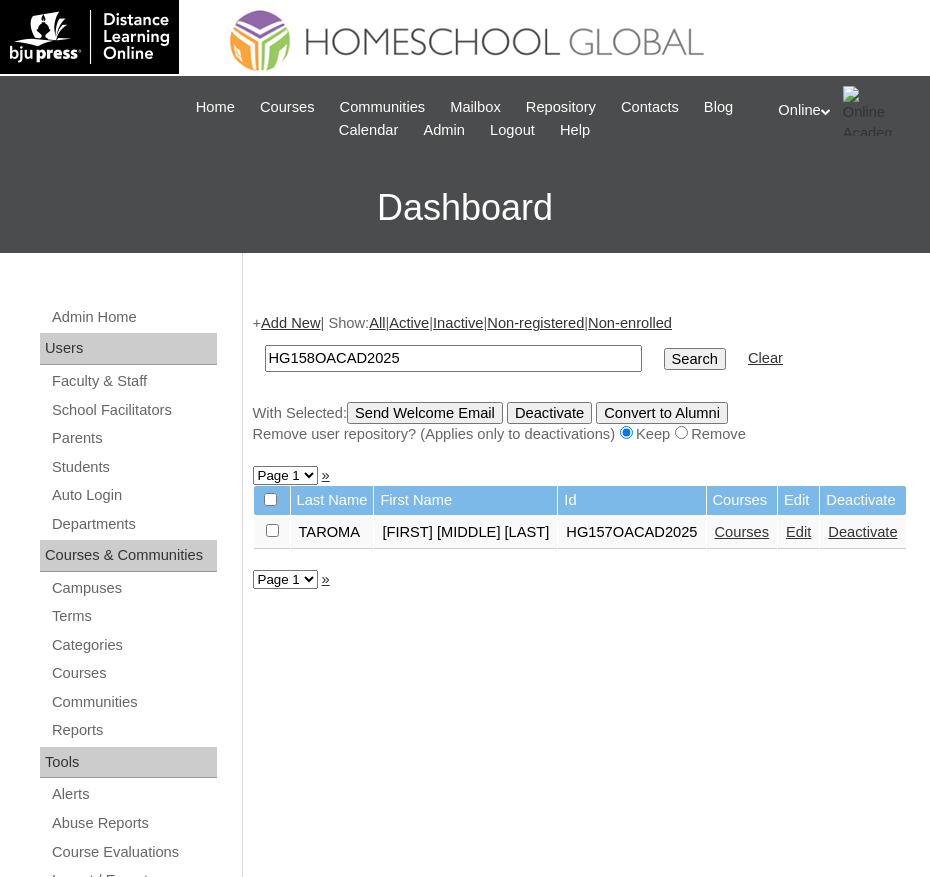 type on "HG158OACAD2025" 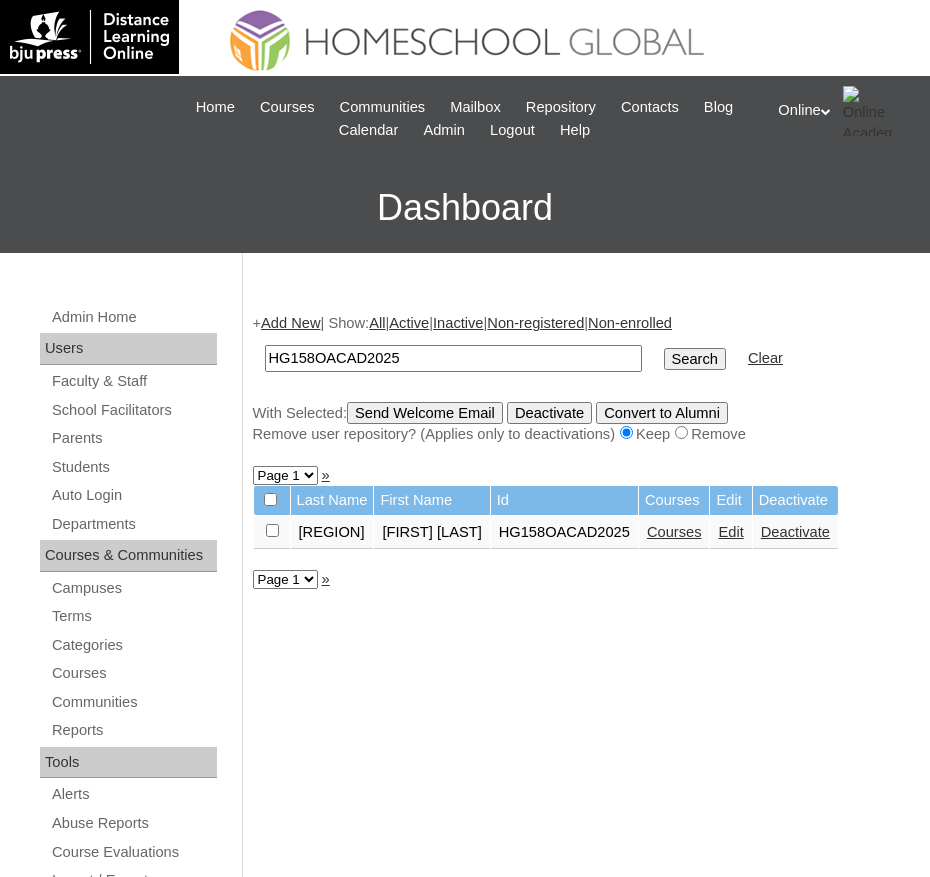 scroll, scrollTop: 0, scrollLeft: 0, axis: both 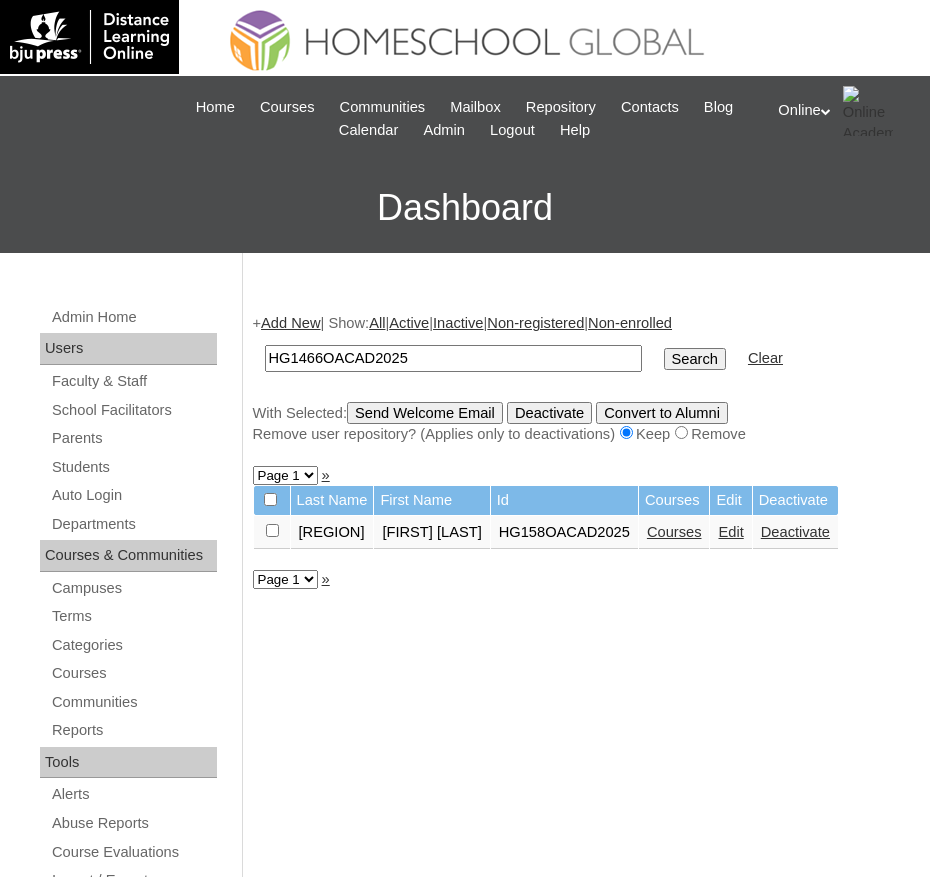 type on "HG1466OACAD2025" 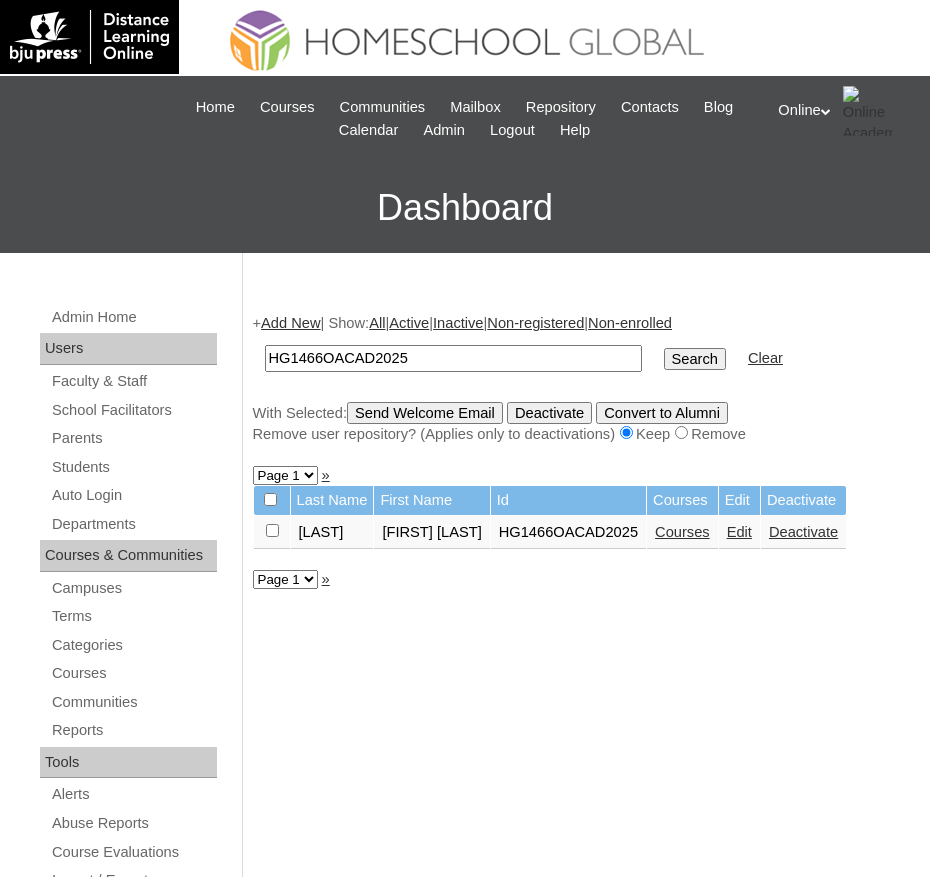 scroll, scrollTop: 0, scrollLeft: 0, axis: both 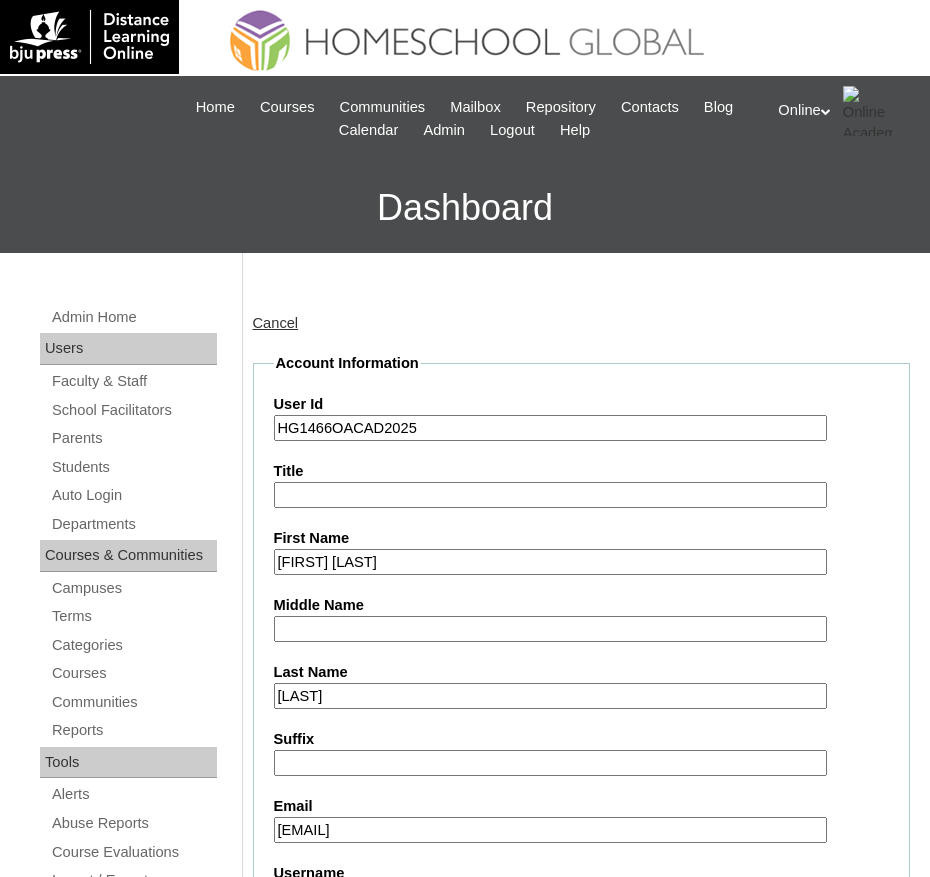click on "HG1466OACAD2025" at bounding box center (551, 428) 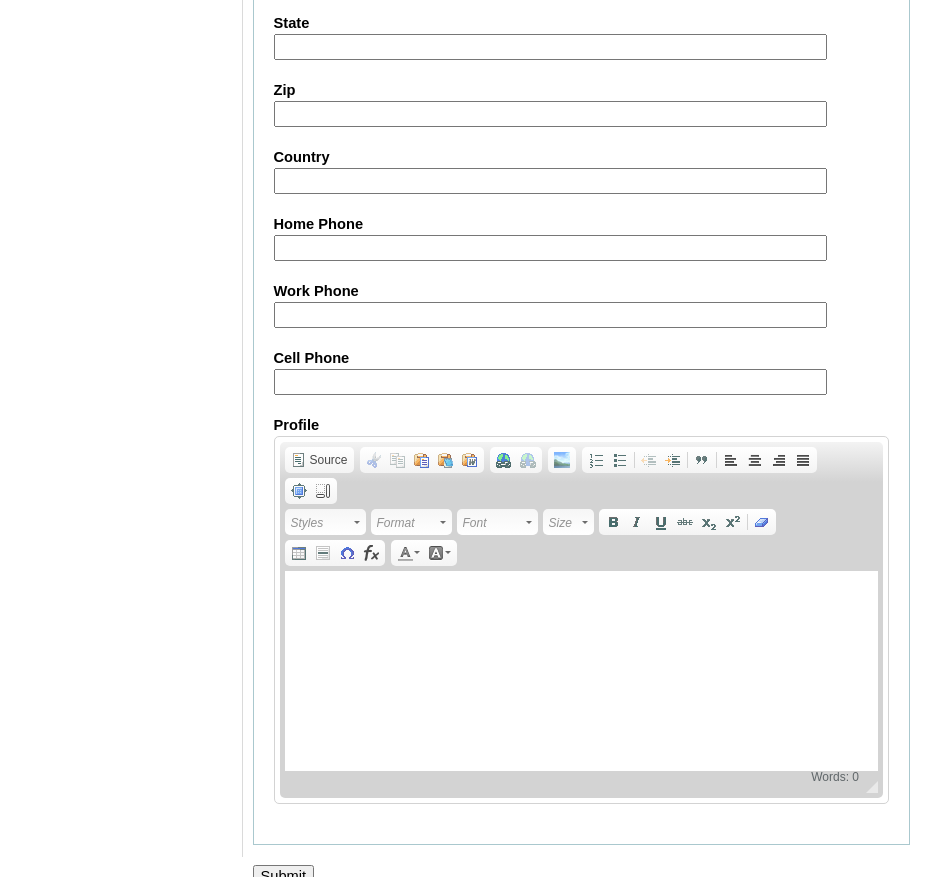 scroll, scrollTop: 2337, scrollLeft: 0, axis: vertical 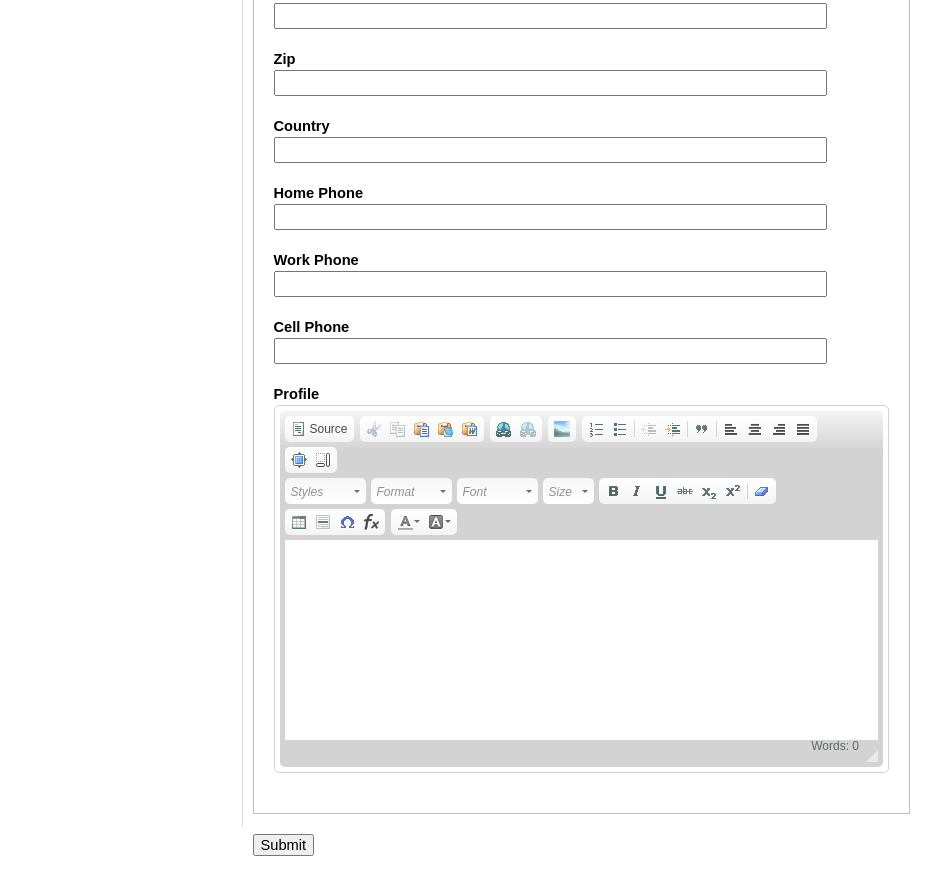 type on "HG152OACAD2025" 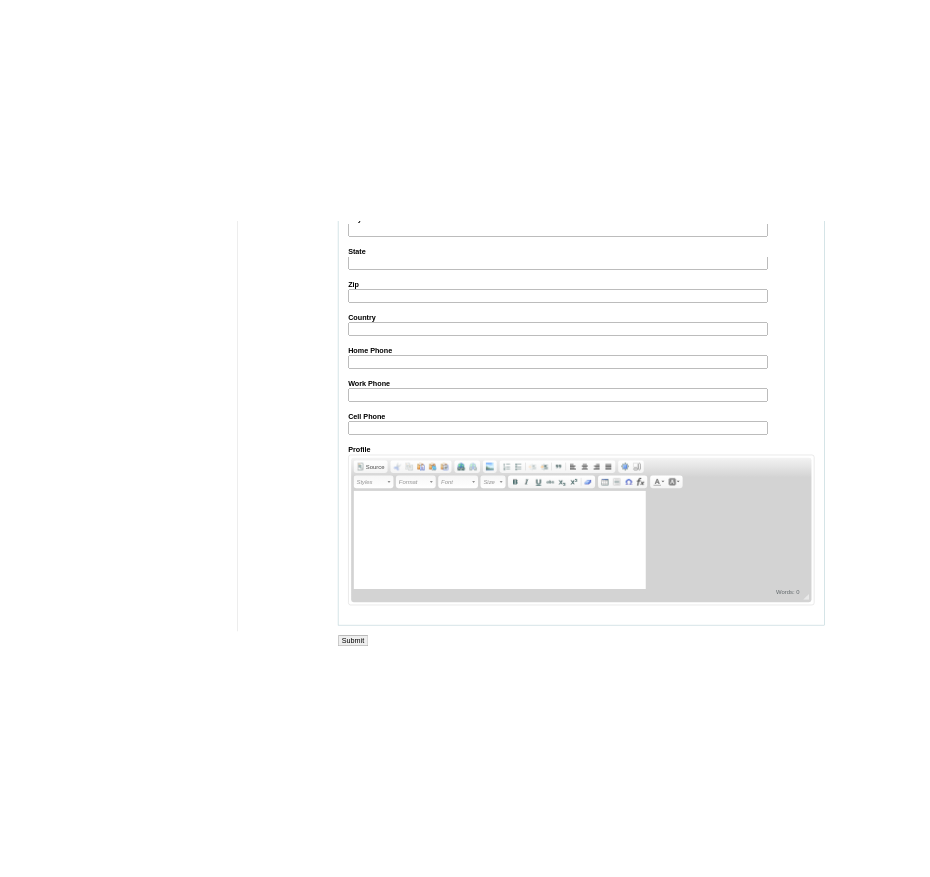 scroll, scrollTop: 2337, scrollLeft: 0, axis: vertical 